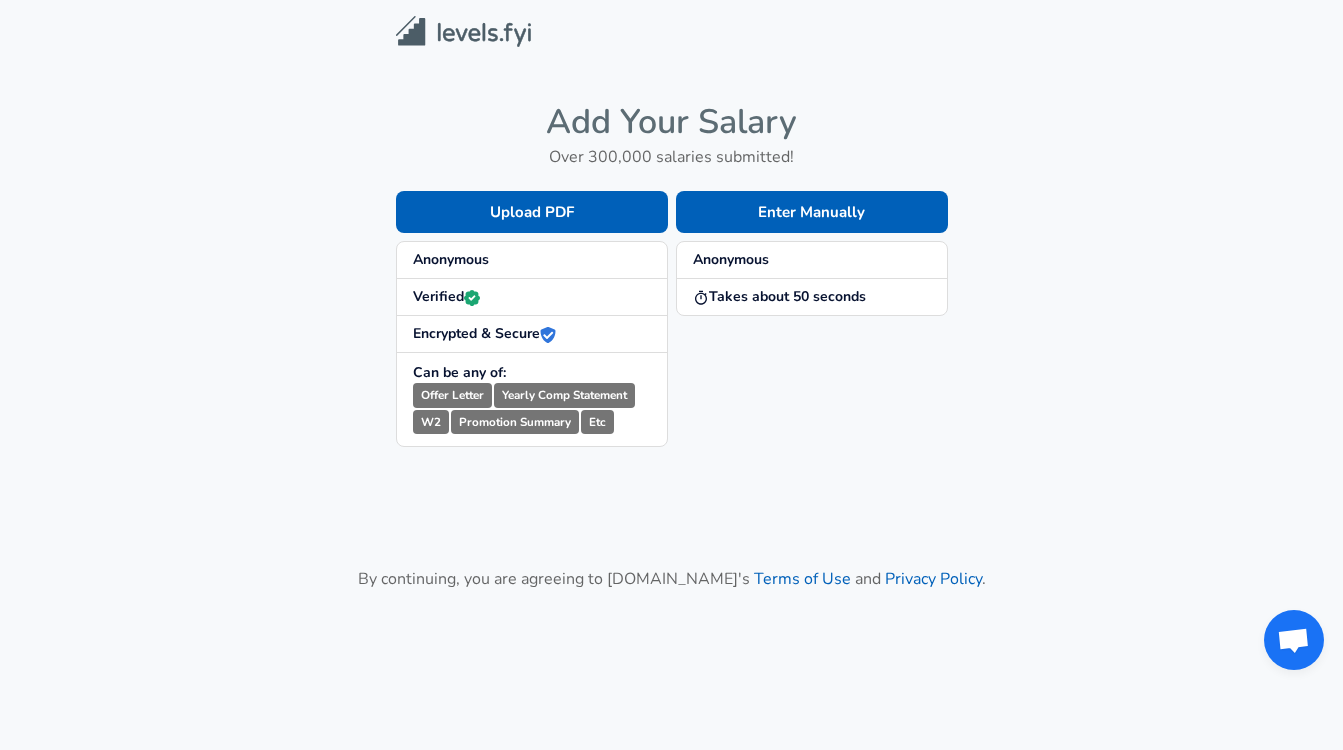 scroll, scrollTop: 0, scrollLeft: 0, axis: both 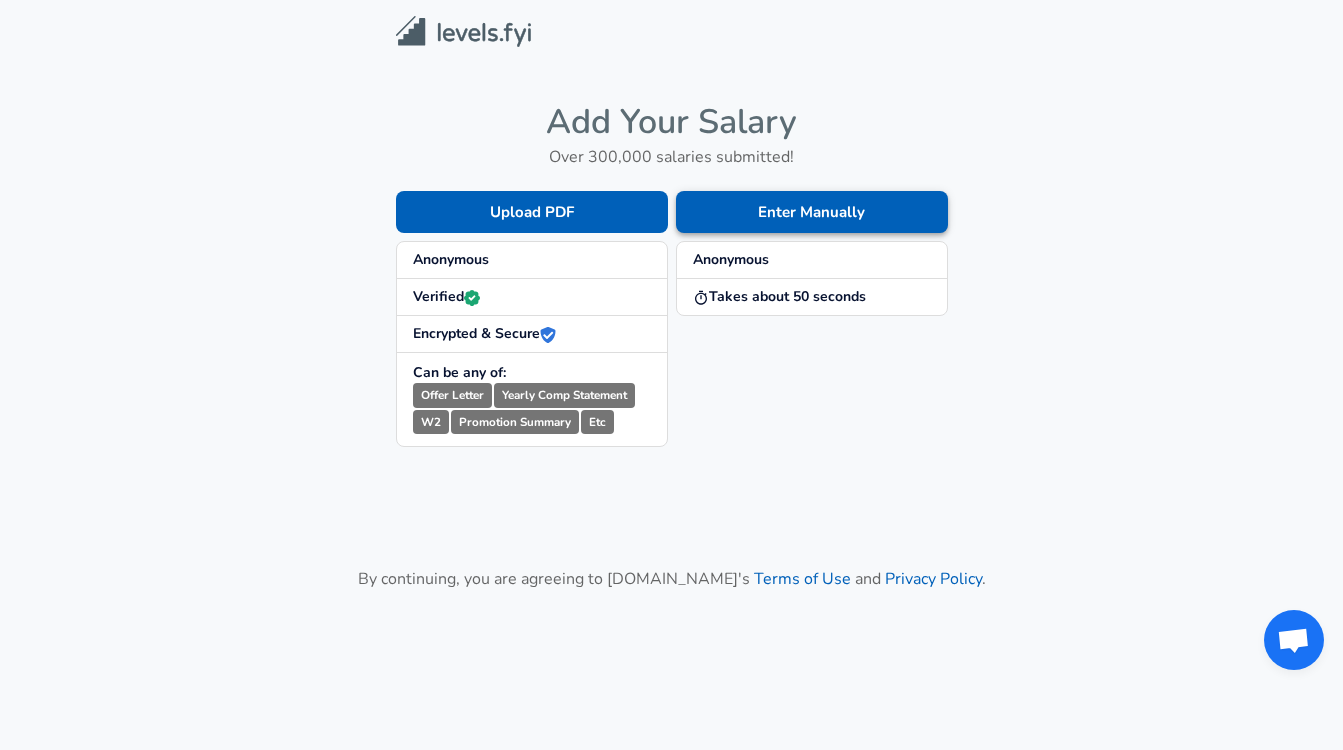 click on "Enter Manually" at bounding box center [812, 212] 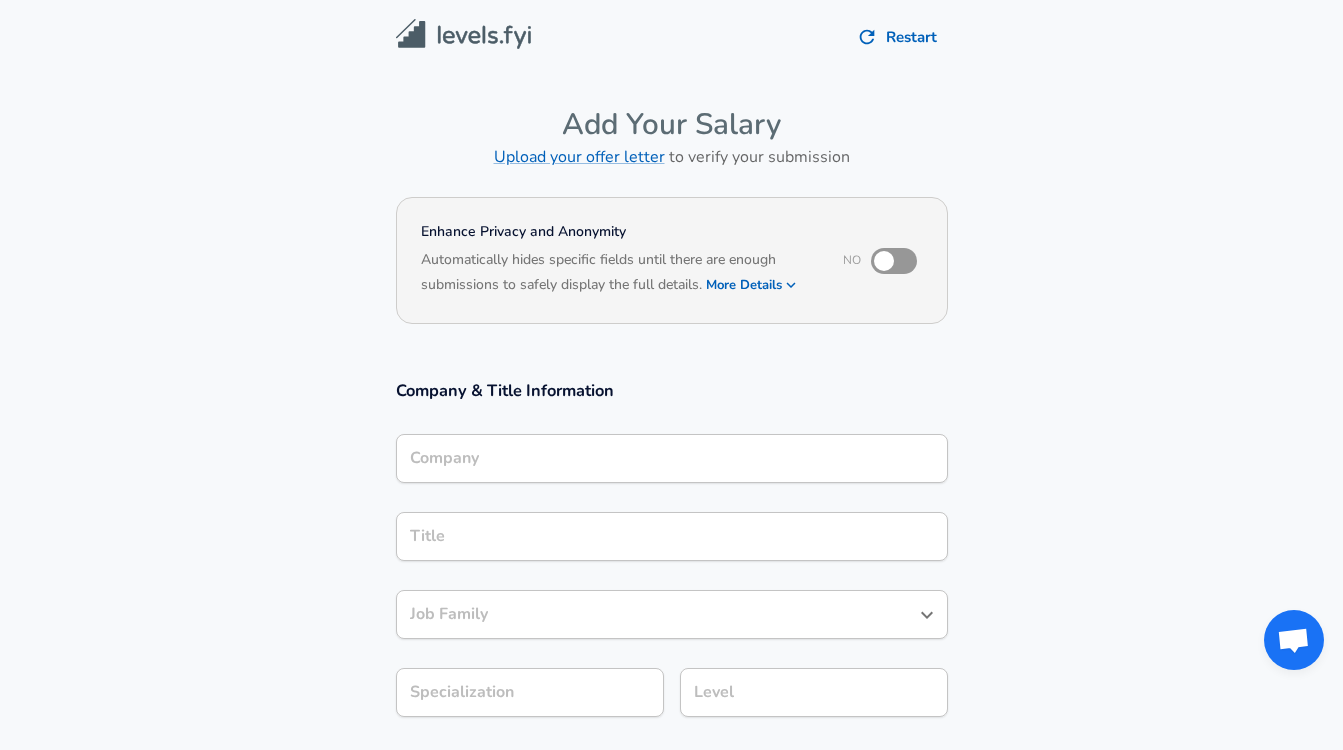 scroll, scrollTop: 775, scrollLeft: 0, axis: vertical 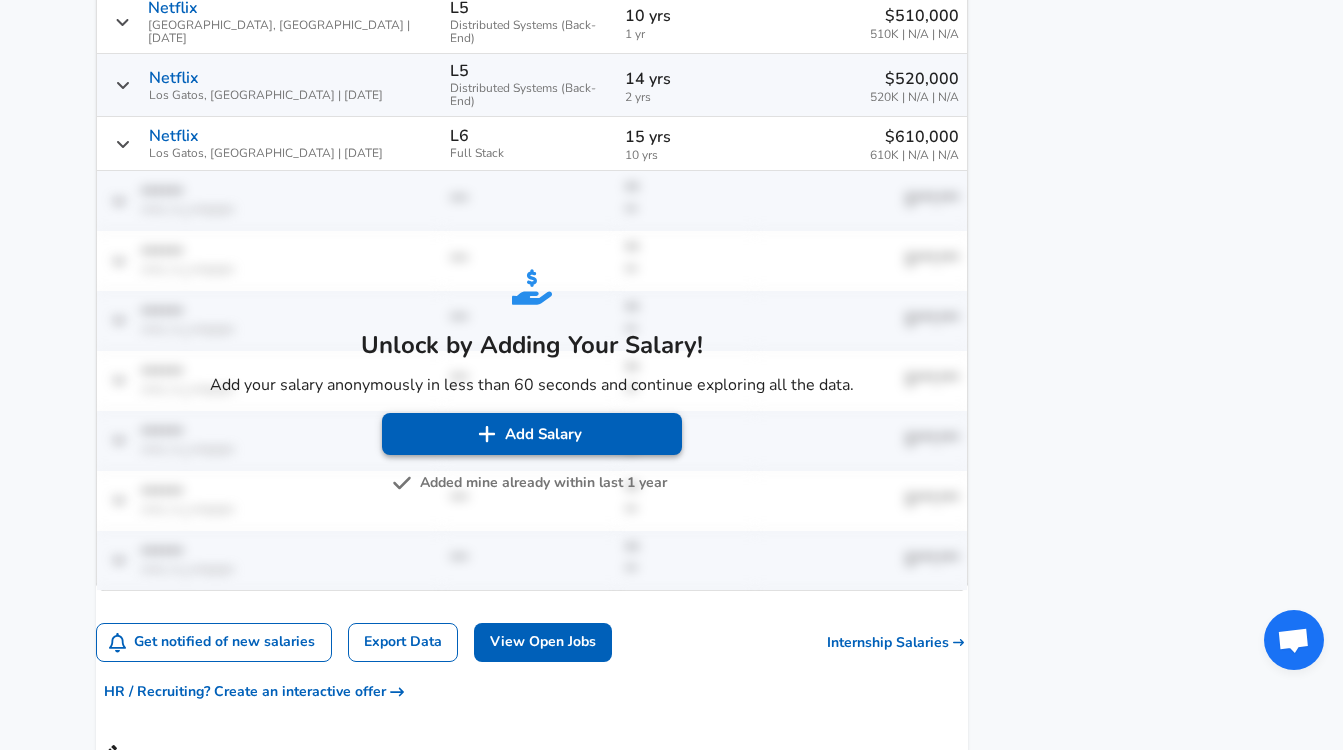 click on "Add Salary" at bounding box center [532, 434] 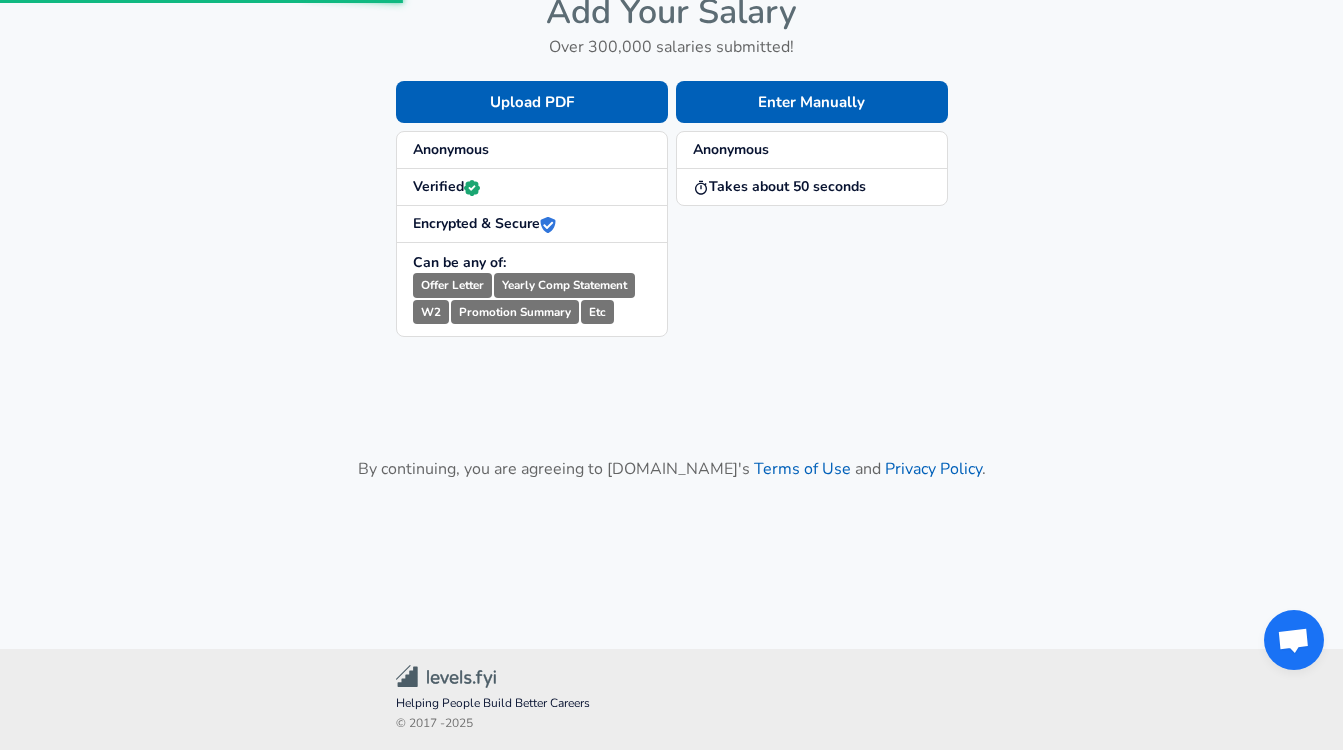 scroll, scrollTop: 0, scrollLeft: 0, axis: both 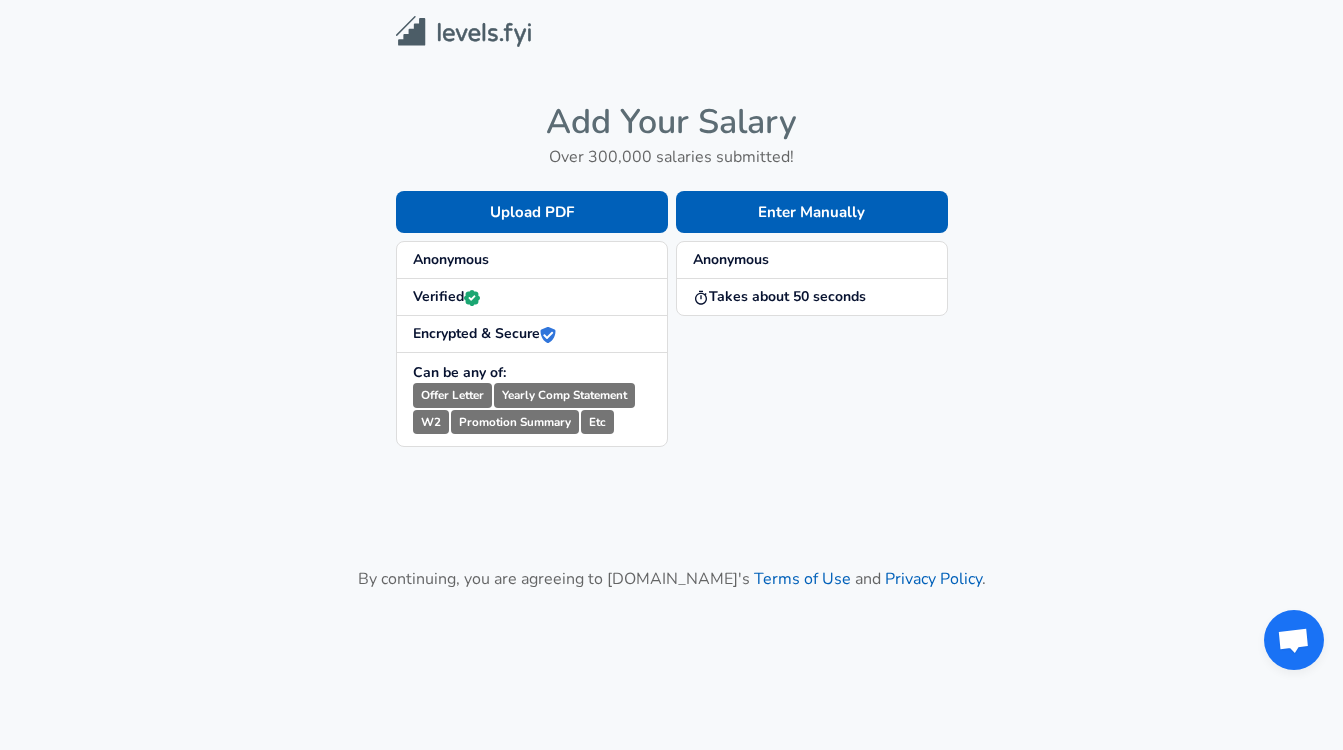click on "Offer Letter Yearly Comp Statement W2 Promotion Summary Etc" at bounding box center [532, 409] 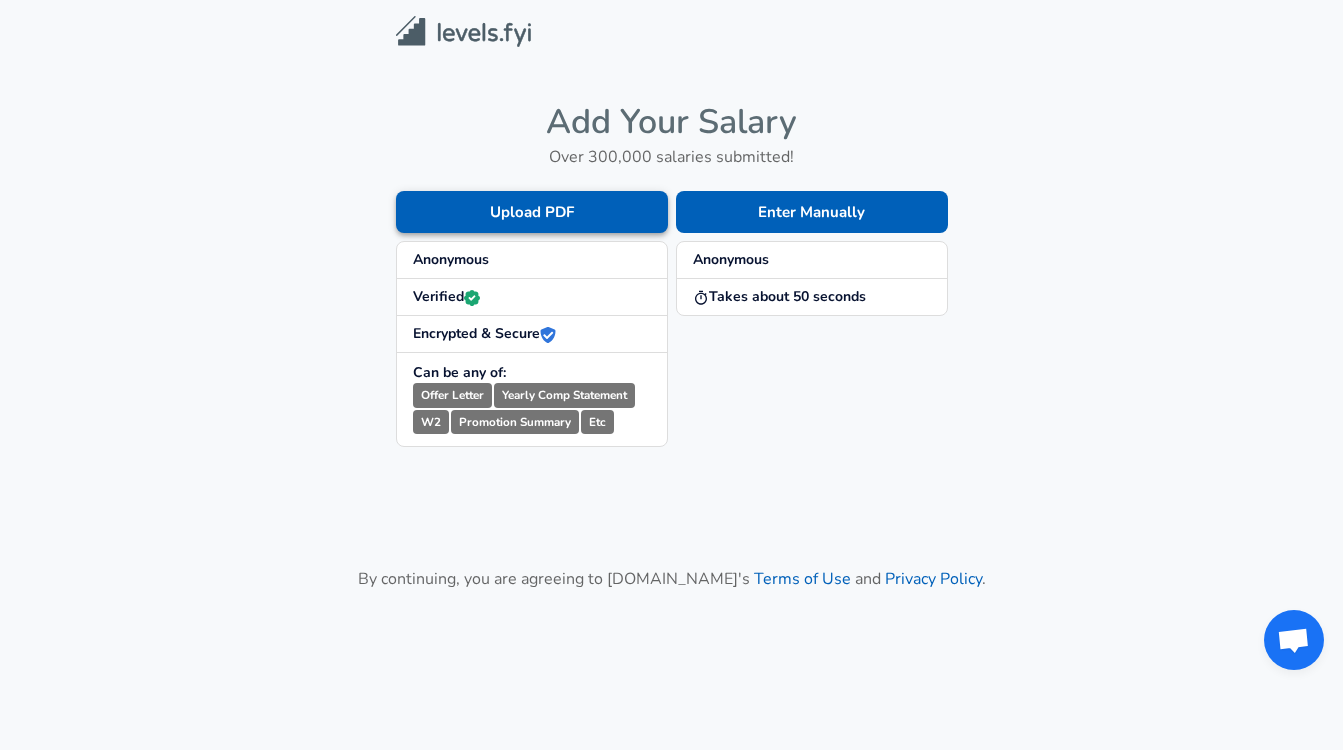 click on "Upload PDF" at bounding box center [532, 212] 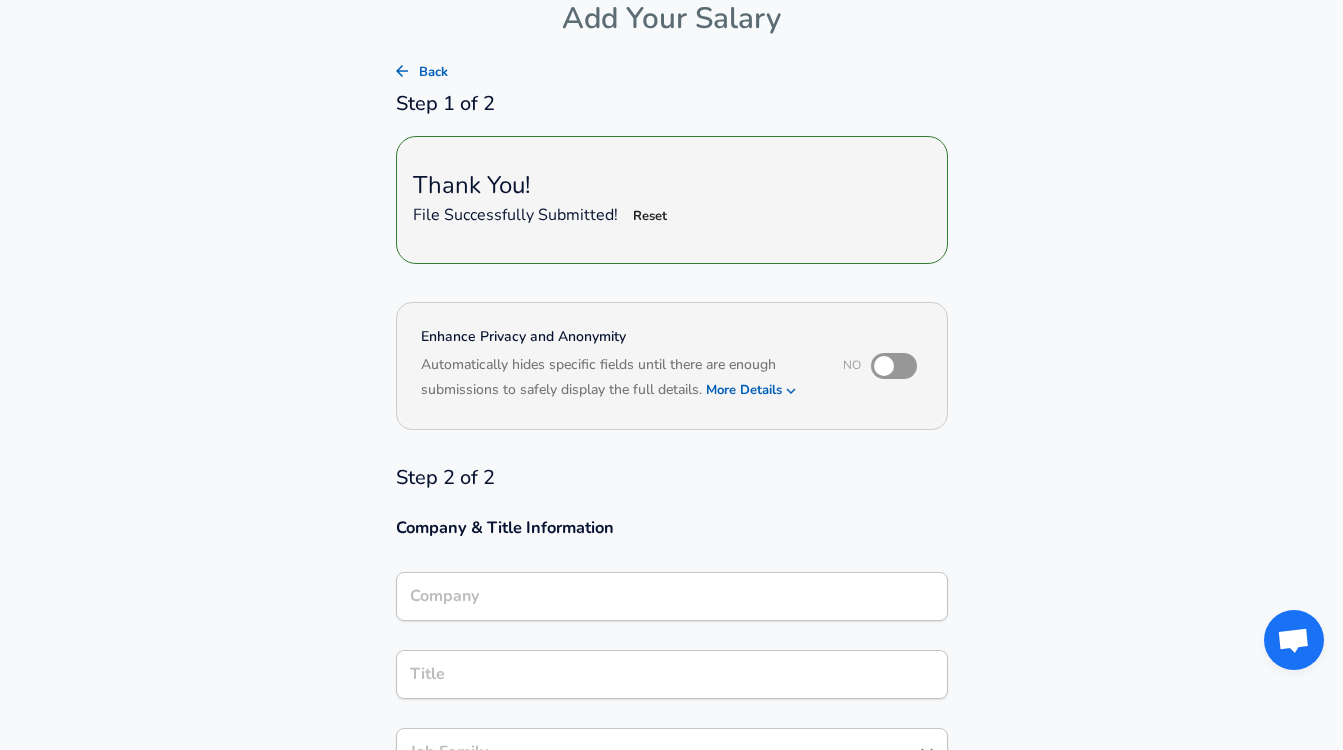 scroll, scrollTop: 121, scrollLeft: 0, axis: vertical 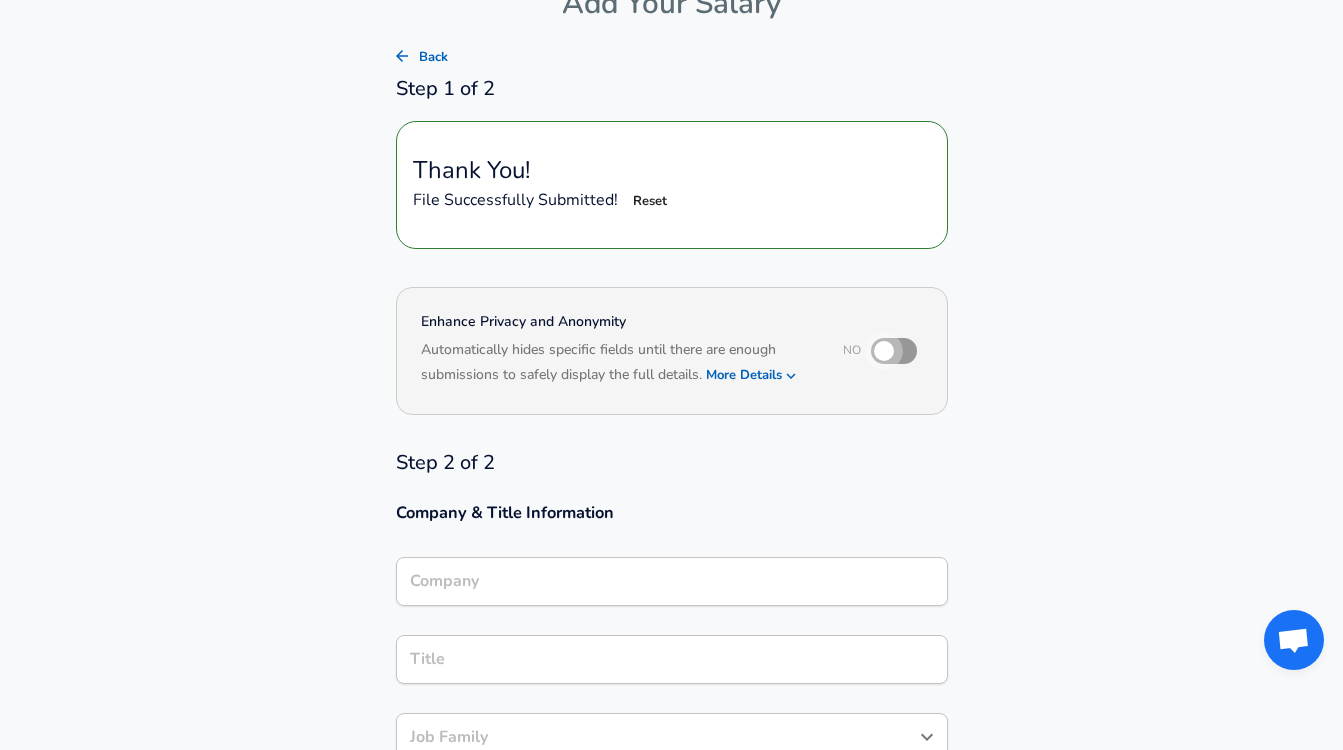 click at bounding box center [884, 351] 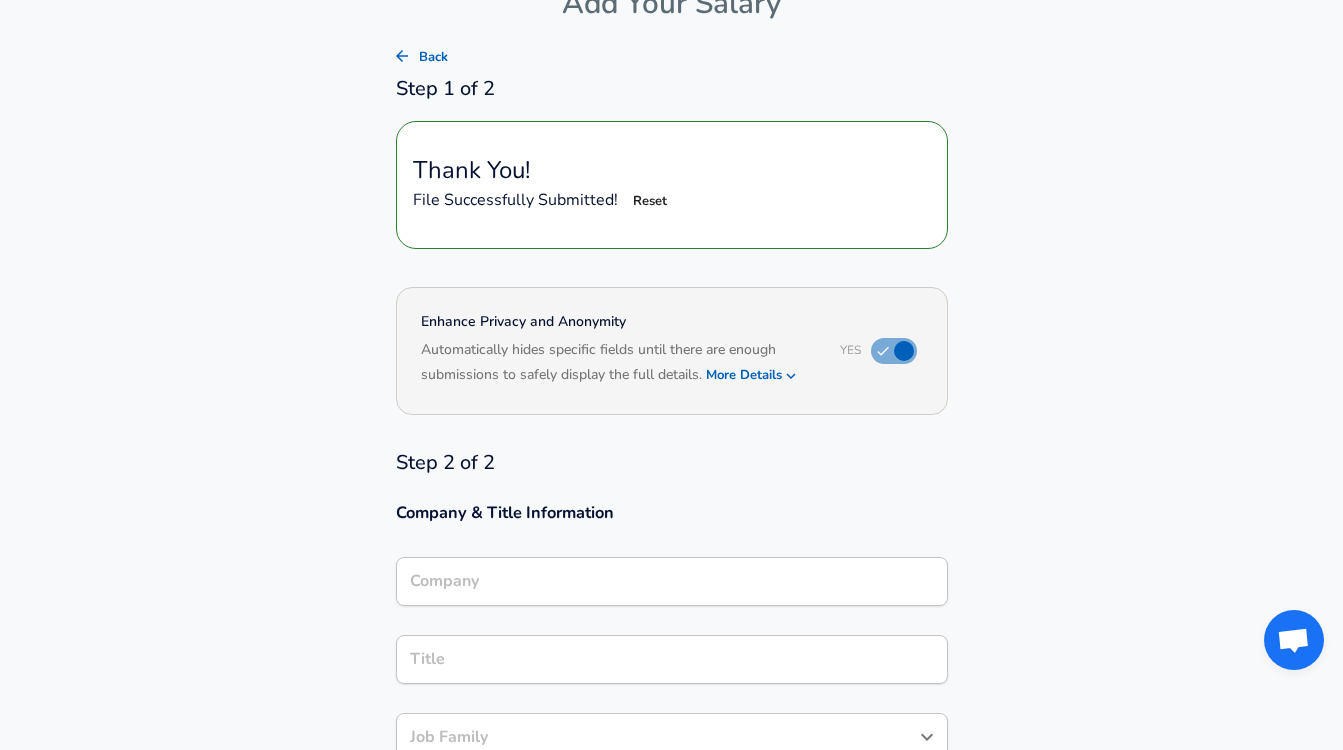 click on "More Details" at bounding box center (752, 375) 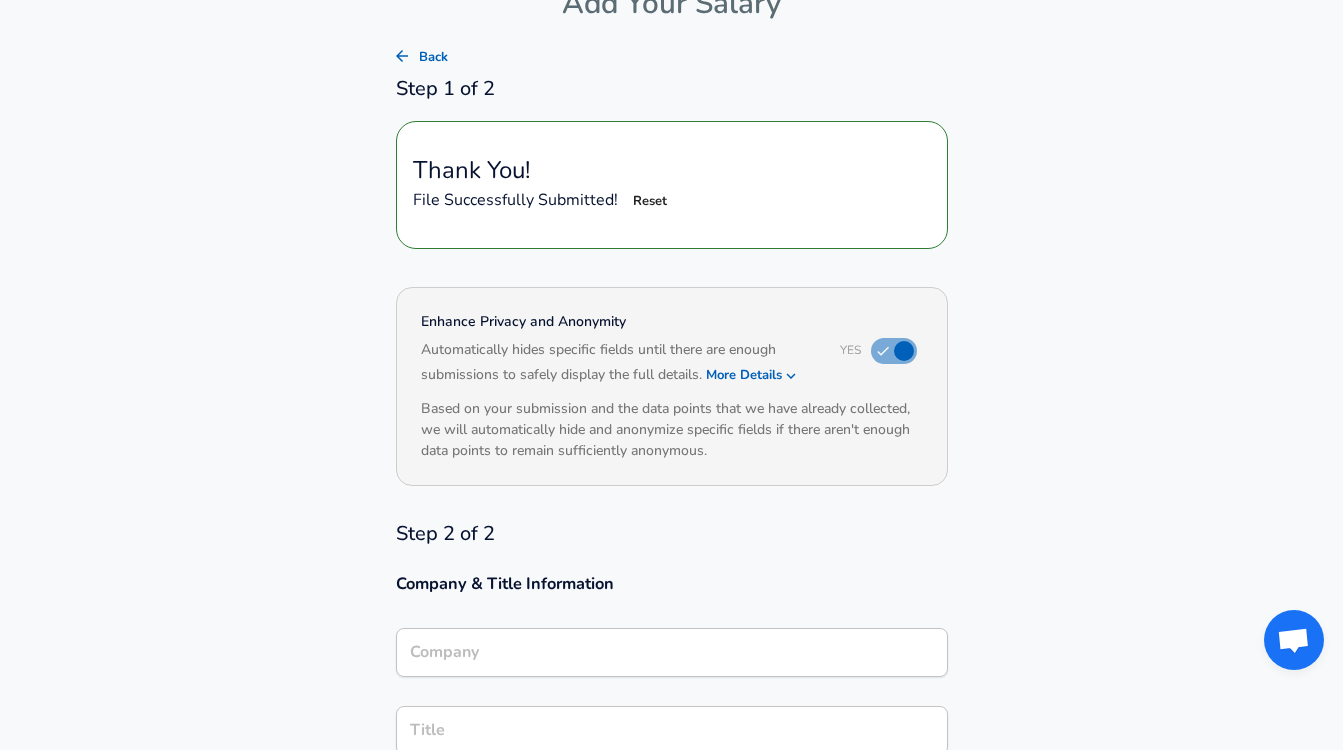 click on "More Details" at bounding box center [752, 375] 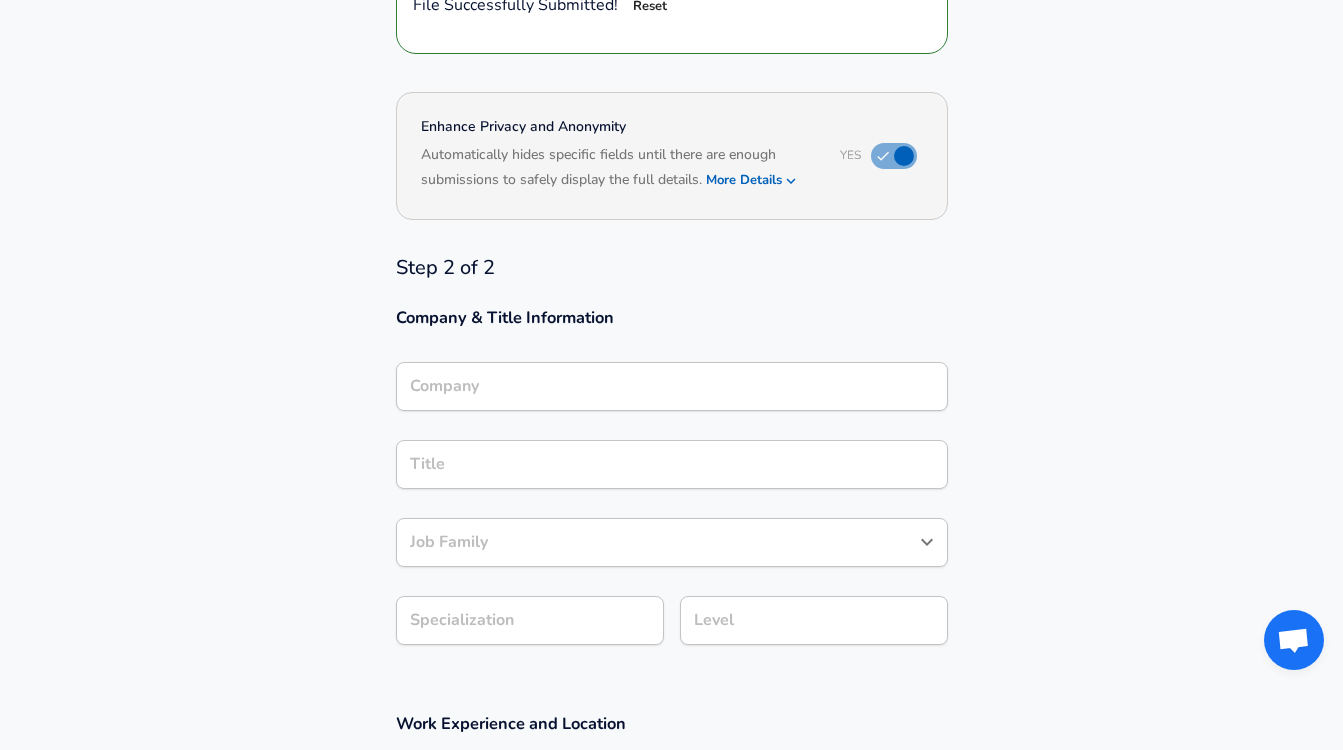 click on "Company" at bounding box center (672, 386) 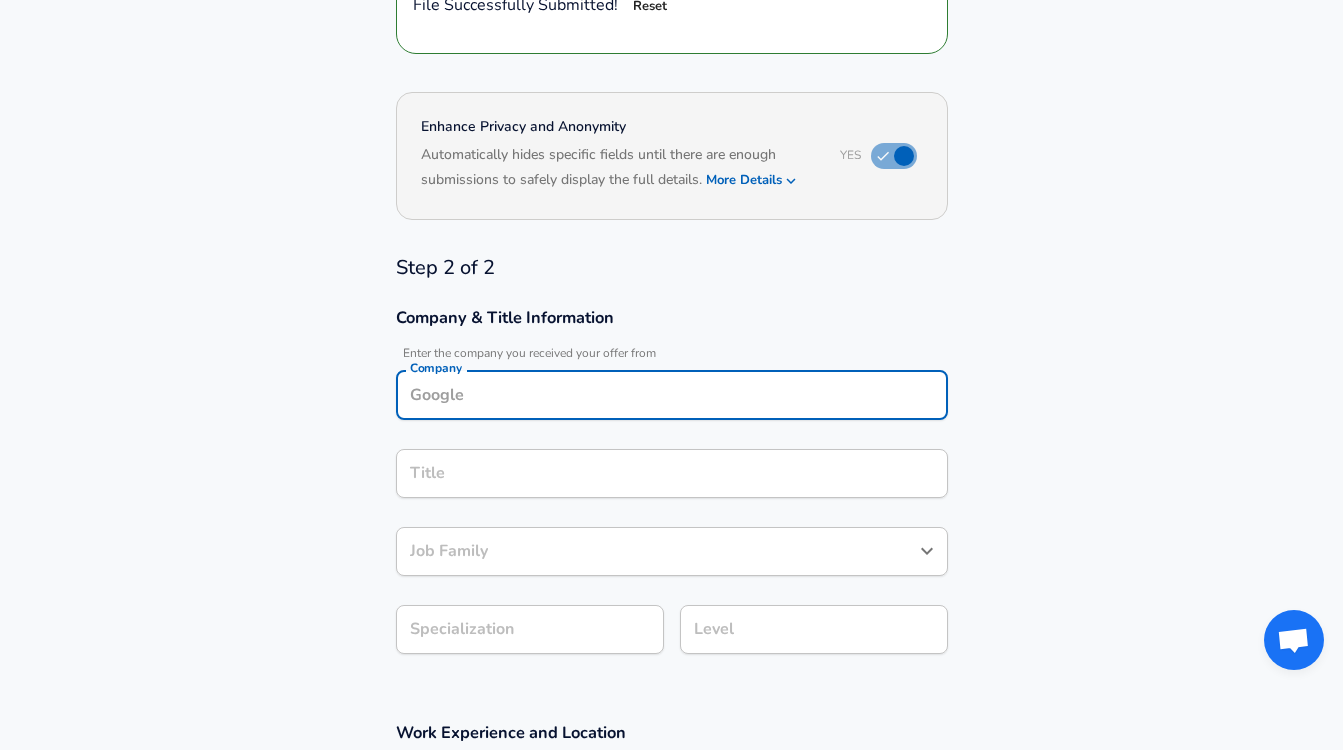 scroll, scrollTop: 336, scrollLeft: 0, axis: vertical 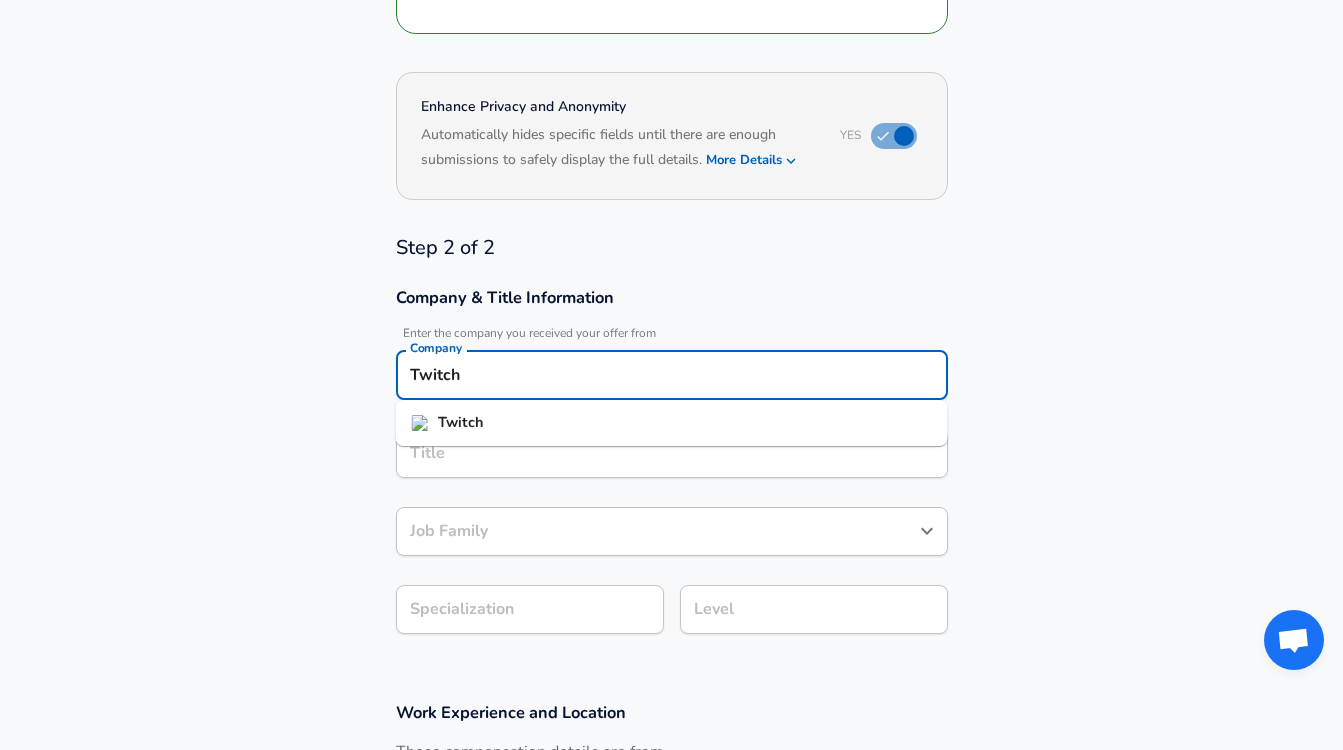 type on "Twitch" 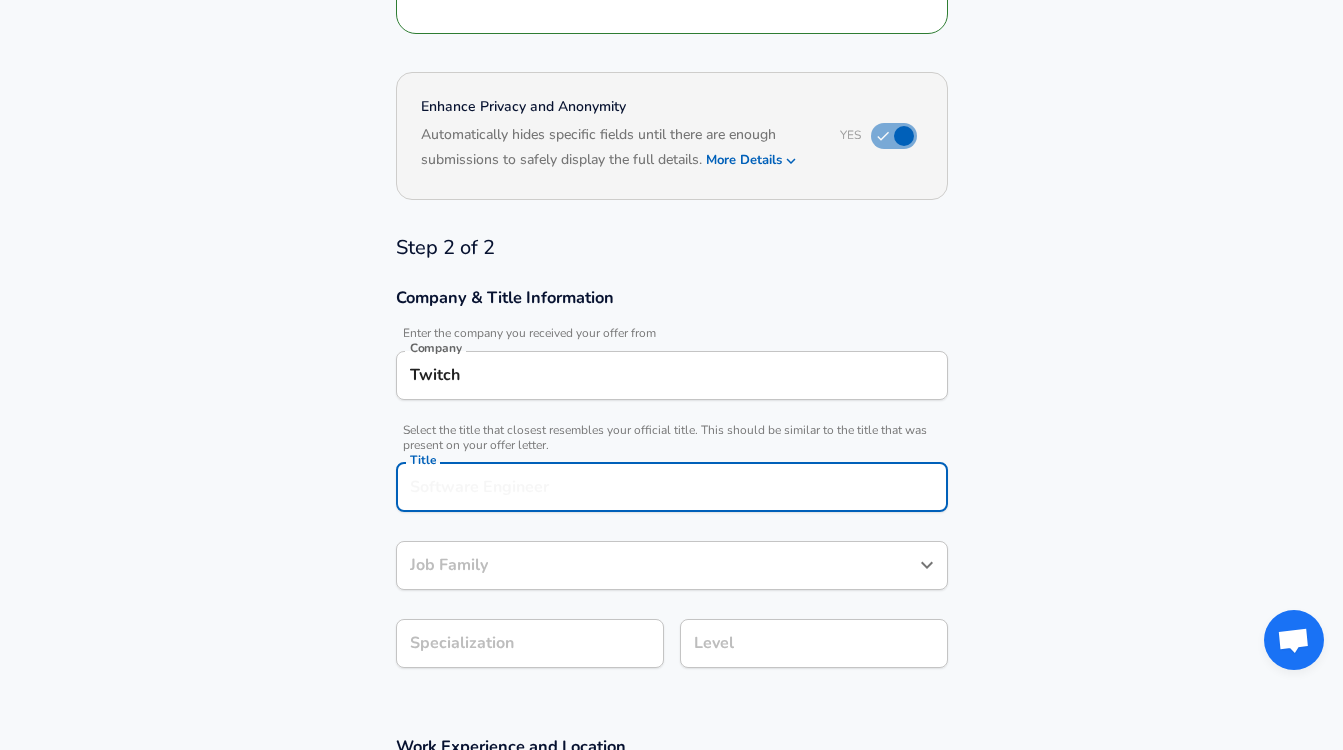 scroll, scrollTop: 376, scrollLeft: 0, axis: vertical 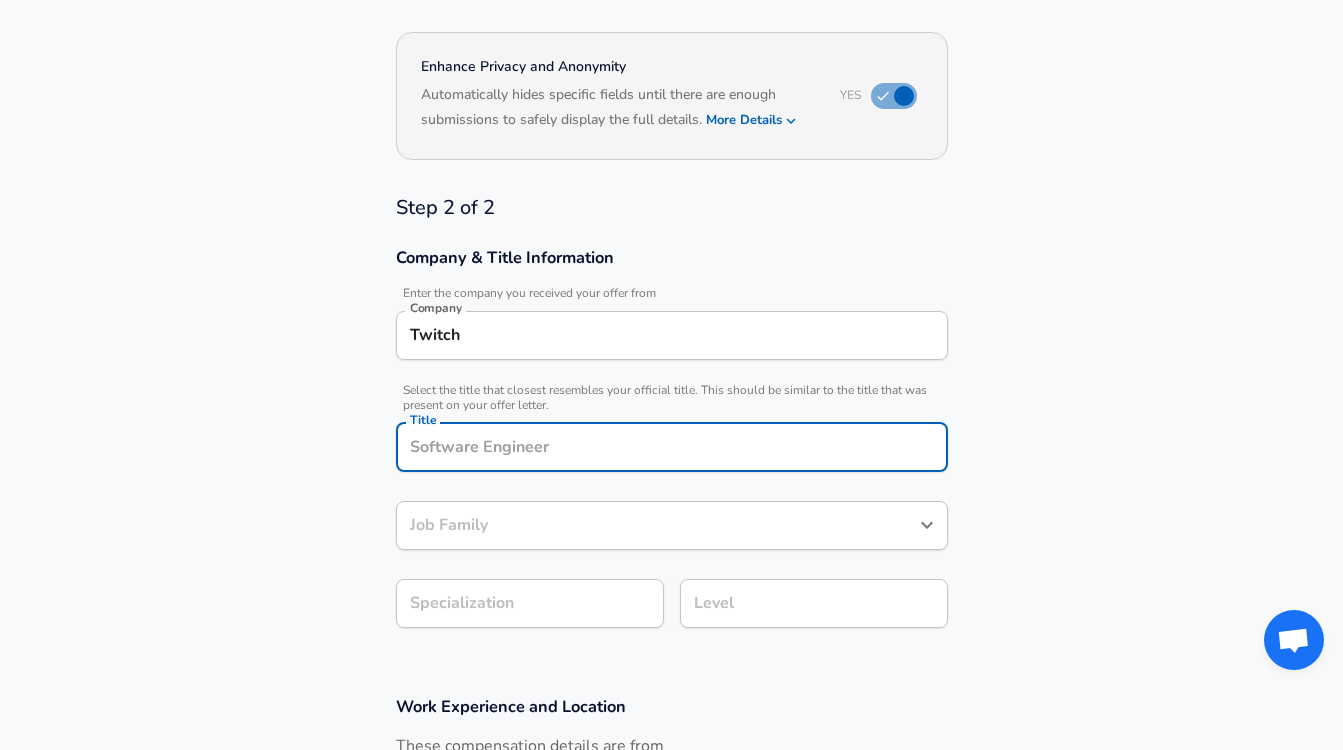 click on "Twitch" at bounding box center (672, 335) 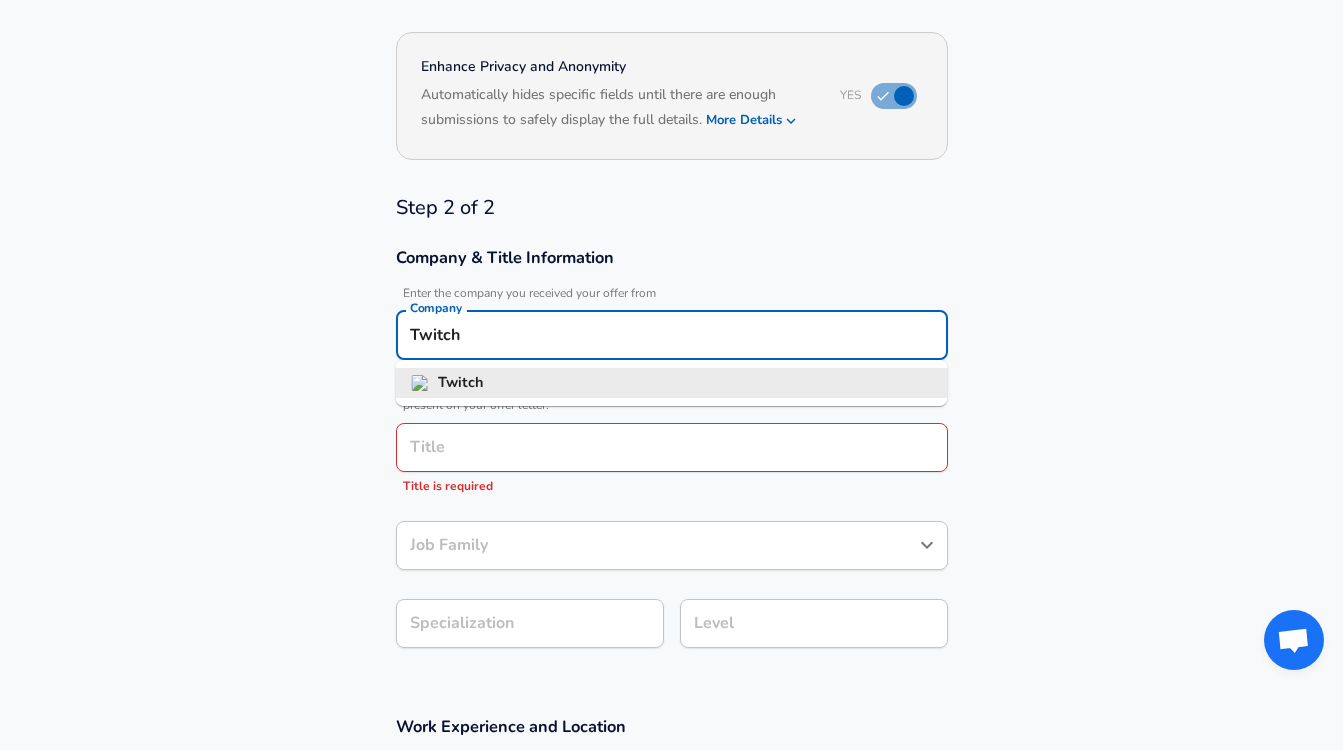click on "Twitch" at bounding box center [672, 383] 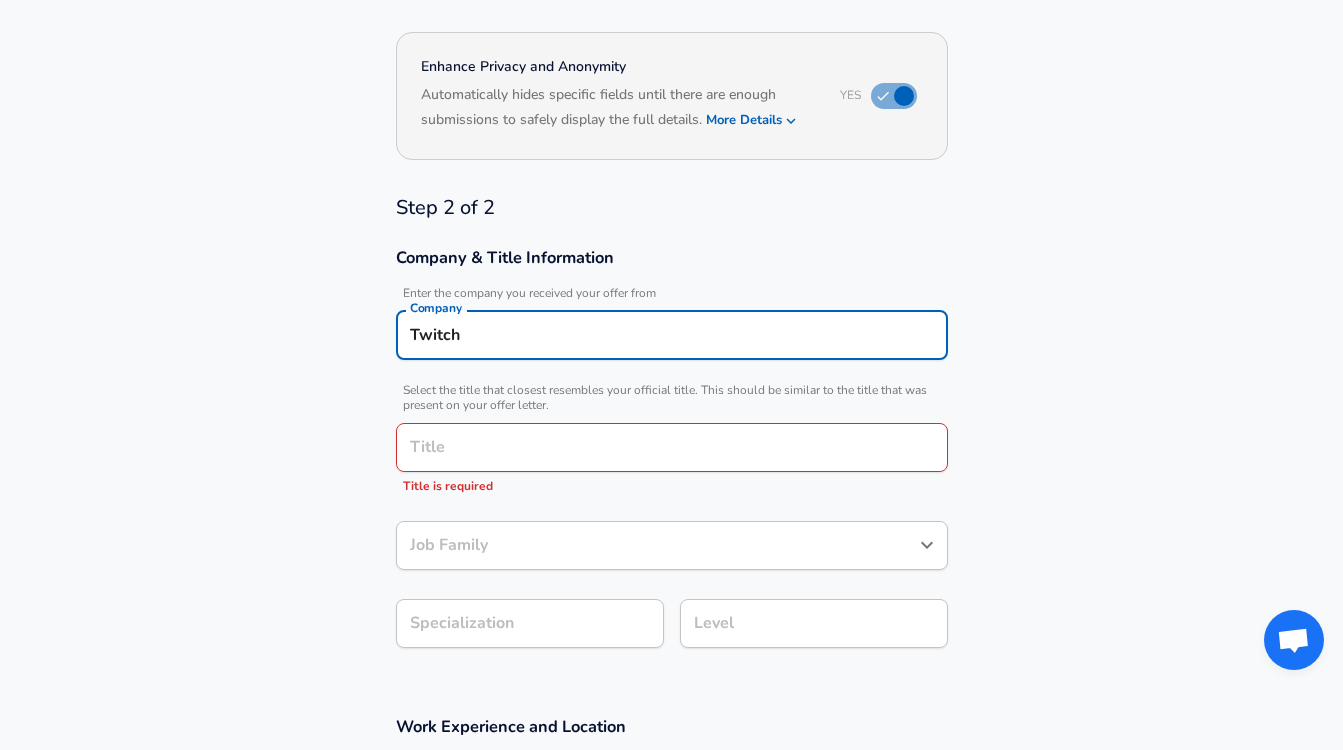 click on "Title" at bounding box center (672, 447) 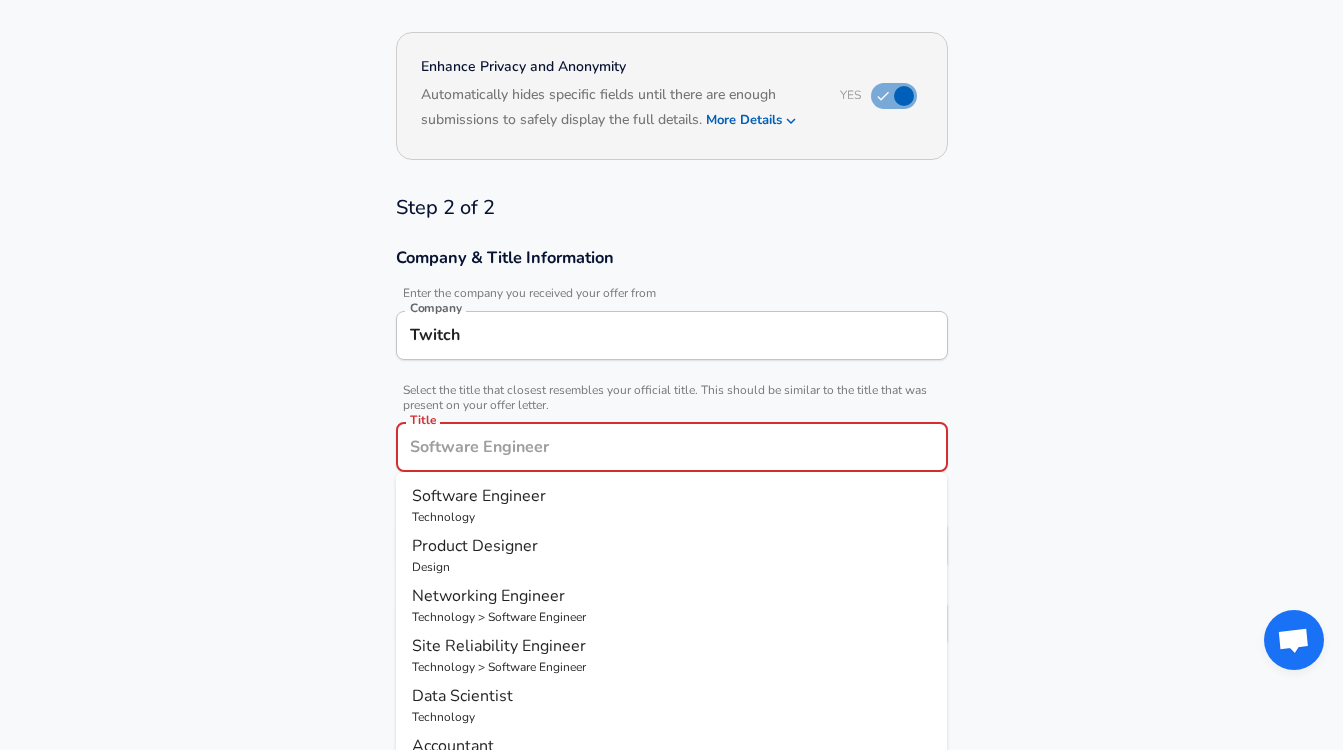click on "Software Engineer" at bounding box center (479, 496) 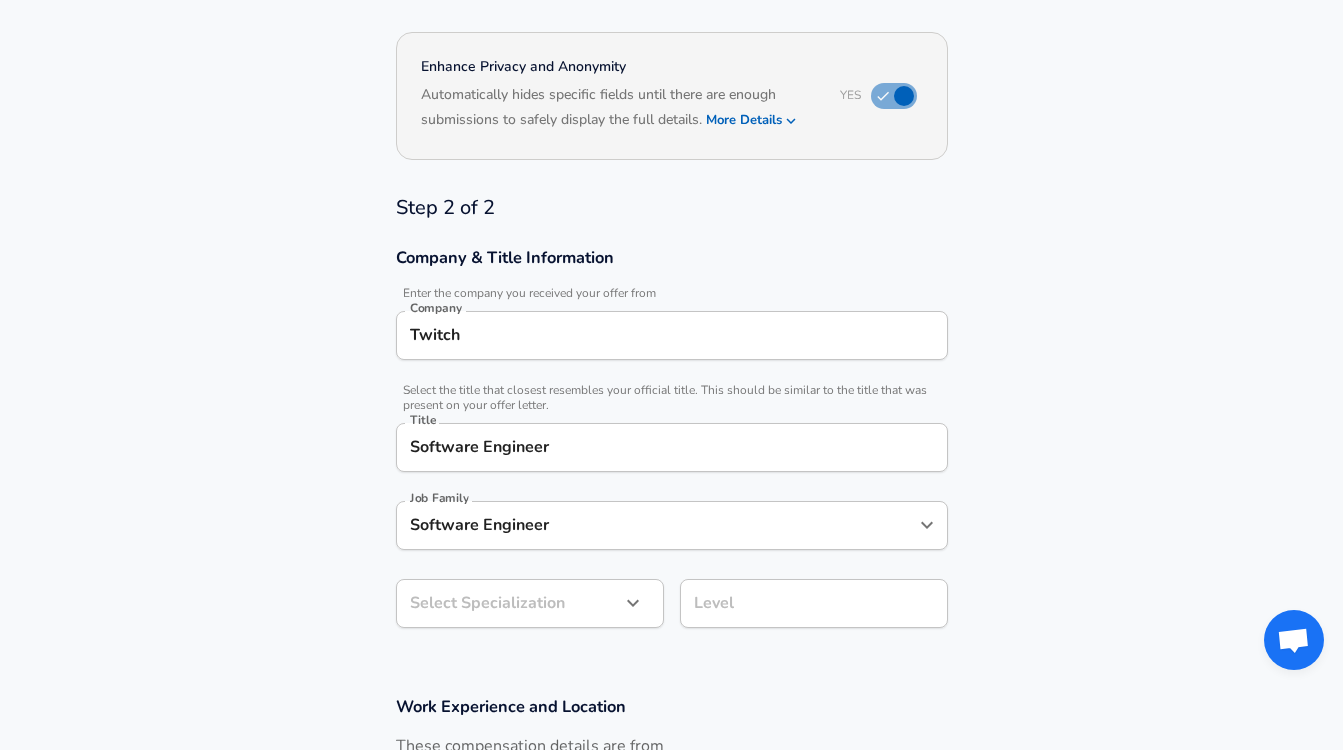 click on "Company & Title Information   Enter the company you received your offer from Company Twitch Company   Select the title that closest resembles your official title. This should be similar to the title that was present on your offer letter. Title Software Engineer Title Job Family Software Engineer Job Family Select Specialization ​ Select Specialization Level Level" at bounding box center (671, 448) 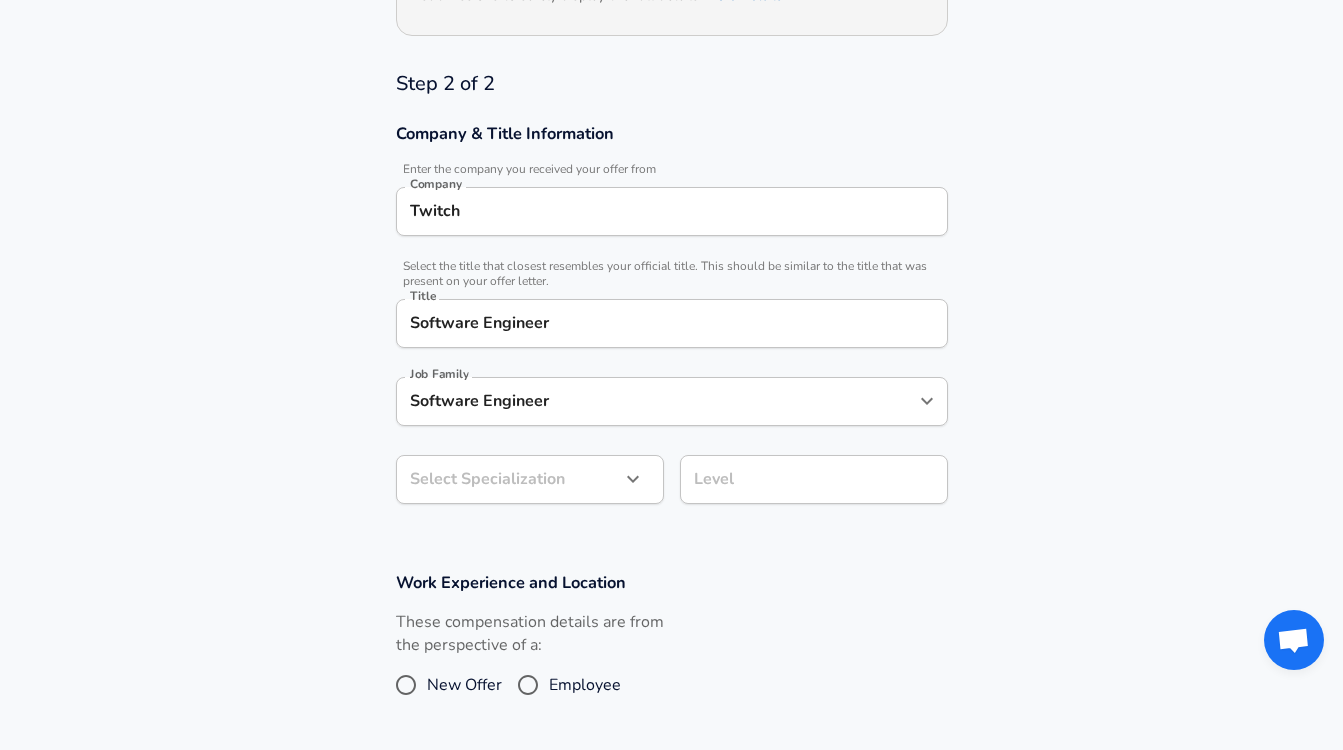 scroll, scrollTop: 522, scrollLeft: 0, axis: vertical 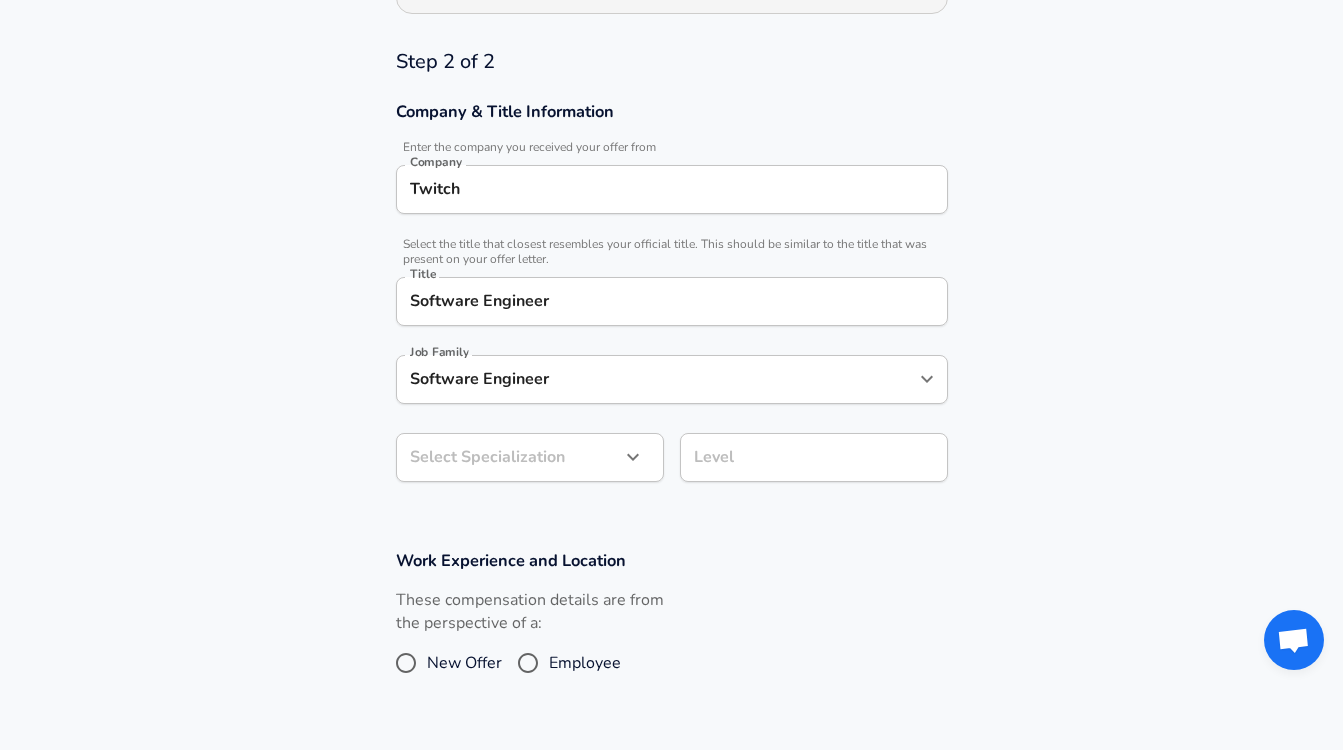 click on "Restart Add Your Salary Back Step 1 of 2 Thank You! File Successfully Submitted! Reset Enhance Privacy and Anonymity Yes Automatically hides specific fields until there are enough submissions to safely display the full details.   More Details Based on your submission and the data points that we have already collected, we will automatically hide and anonymize specific fields if there aren't enough data points to remain sufficiently anonymous. Step 2 of 2 Company & Title Information   Enter the company you received your offer from Company Twitch Company   Select the title that closest resembles your official title. This should be similar to the title that was present on your offer letter. Title Software Engineer Title Job Family Software Engineer Job Family Select Specialization ​ Select Specialization Level Level Work Experience and Location These compensation details are from the perspective of a: New Offer Employee Compensation Details Salary Format Gross   Net Employment Type [DEMOGRAPHIC_DATA] full_time ​ USD" at bounding box center (671, -147) 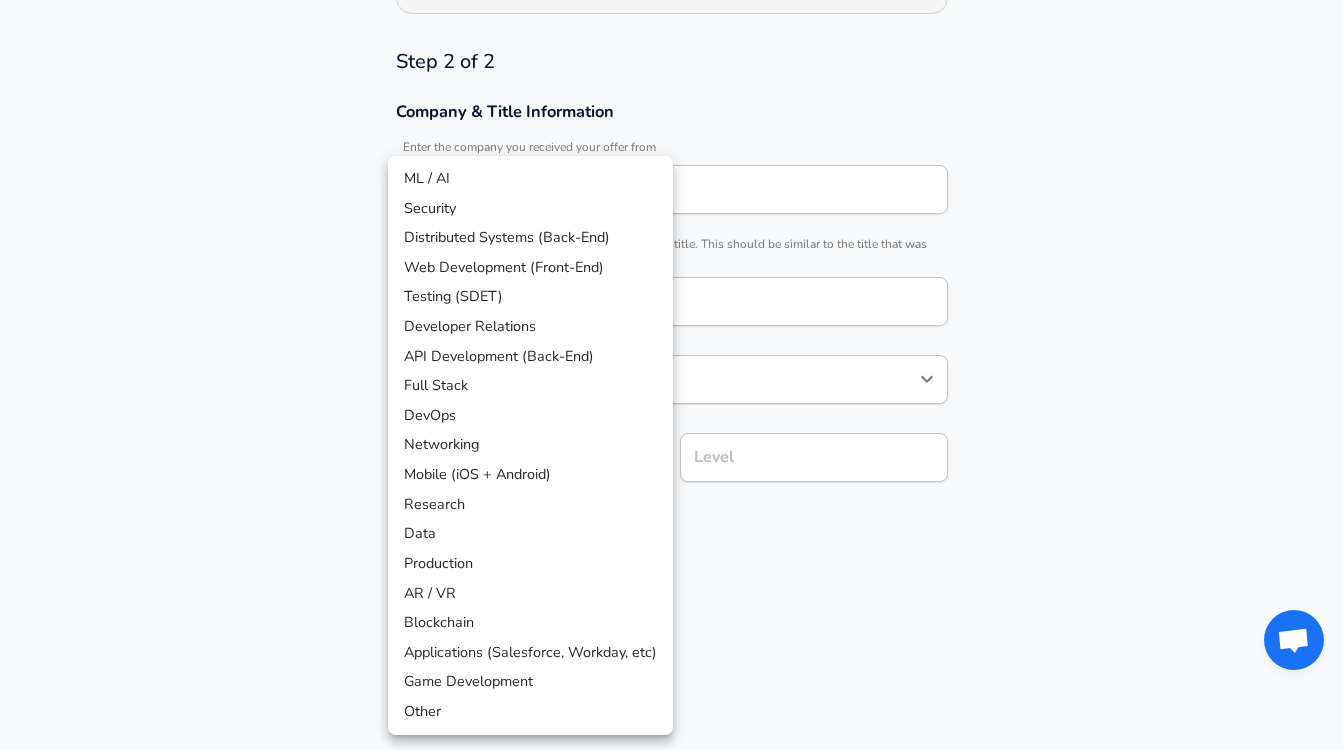 scroll, scrollTop: 582, scrollLeft: 0, axis: vertical 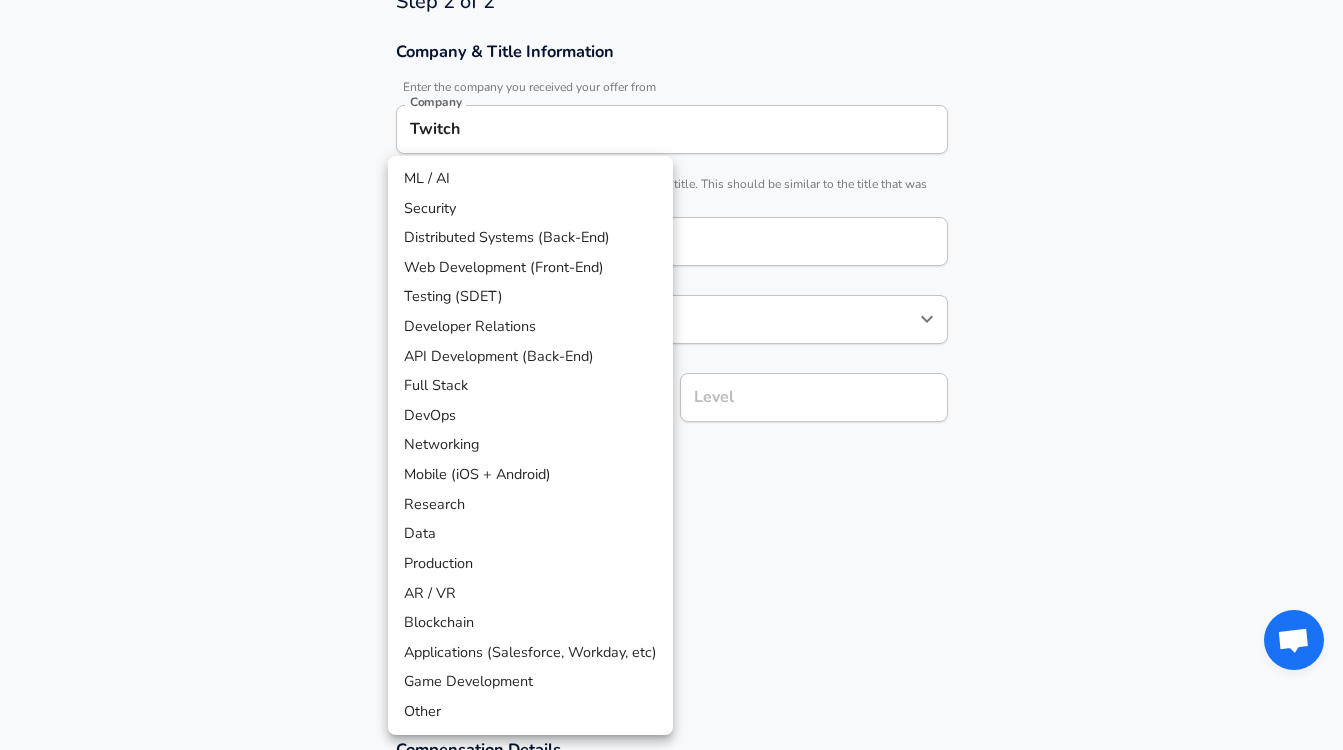 click on "Full Stack" at bounding box center (530, 386) 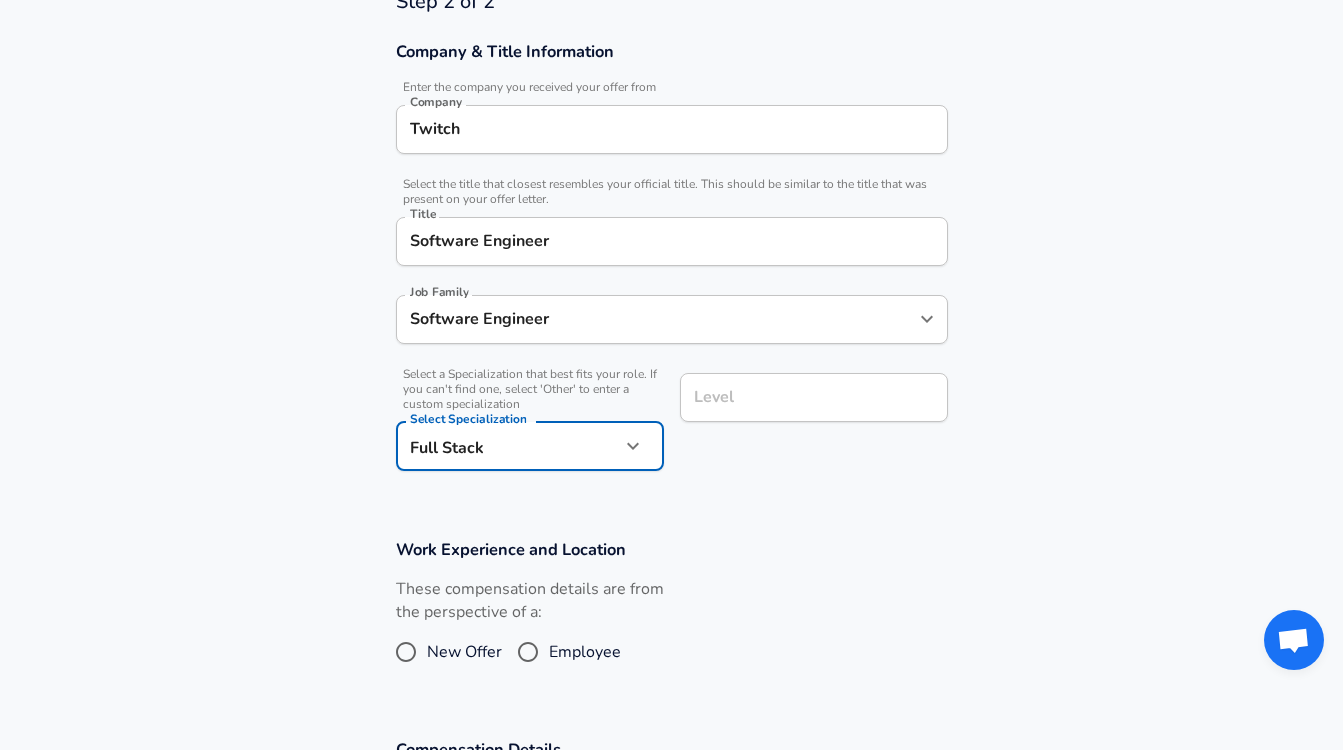 click on "Level" at bounding box center (814, 397) 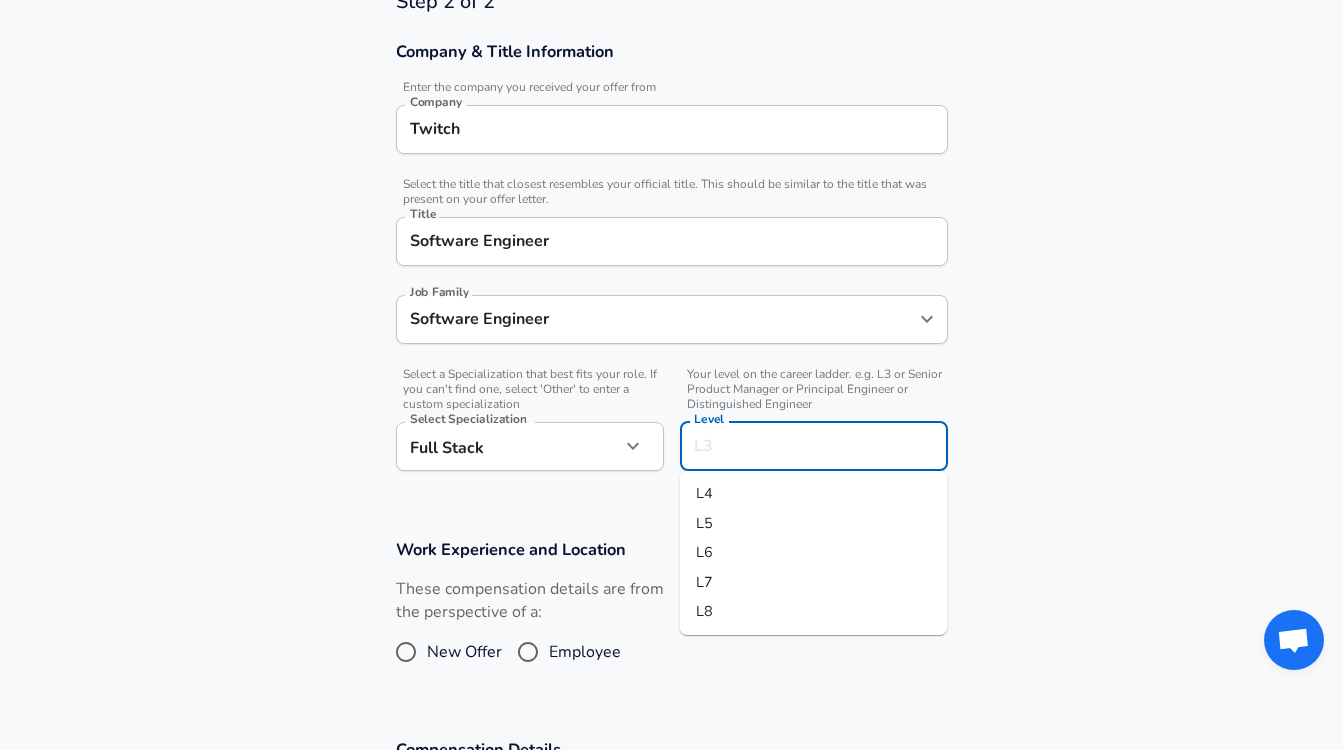scroll, scrollTop: 622, scrollLeft: 0, axis: vertical 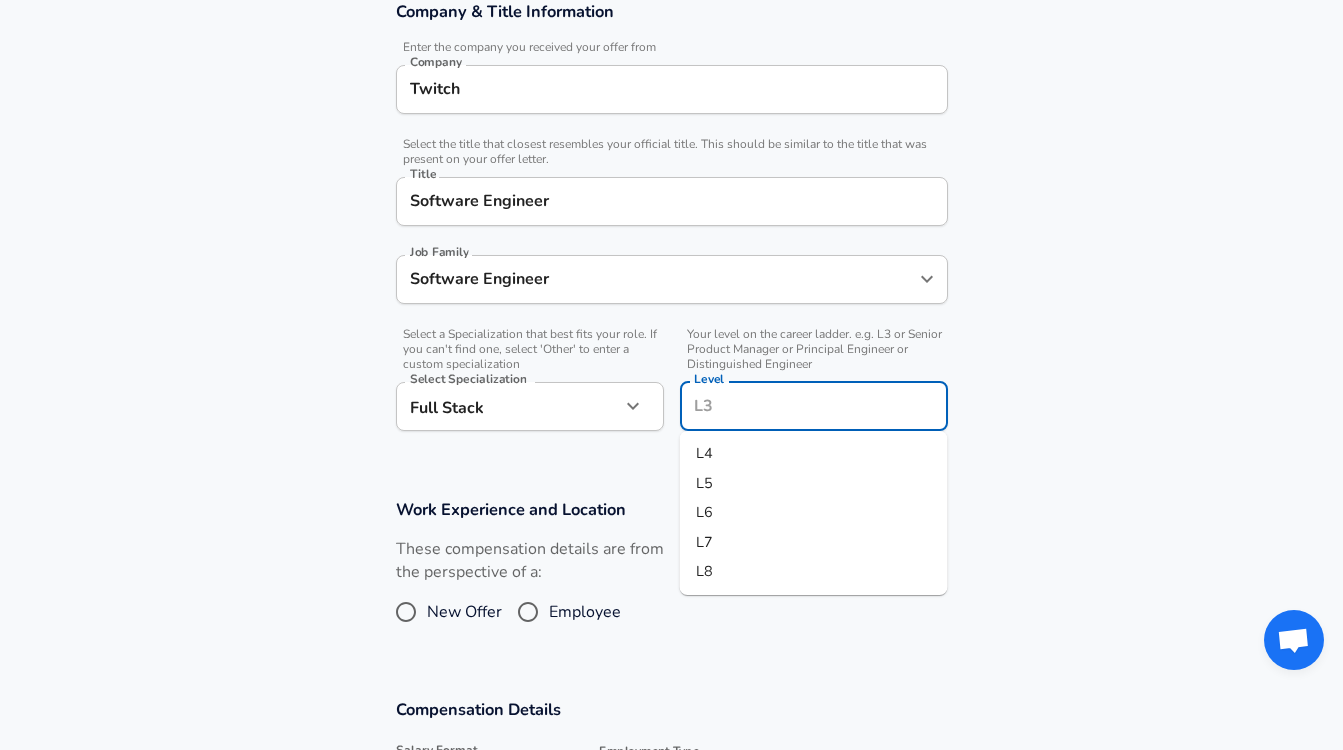 click on "L5" at bounding box center [704, 483] 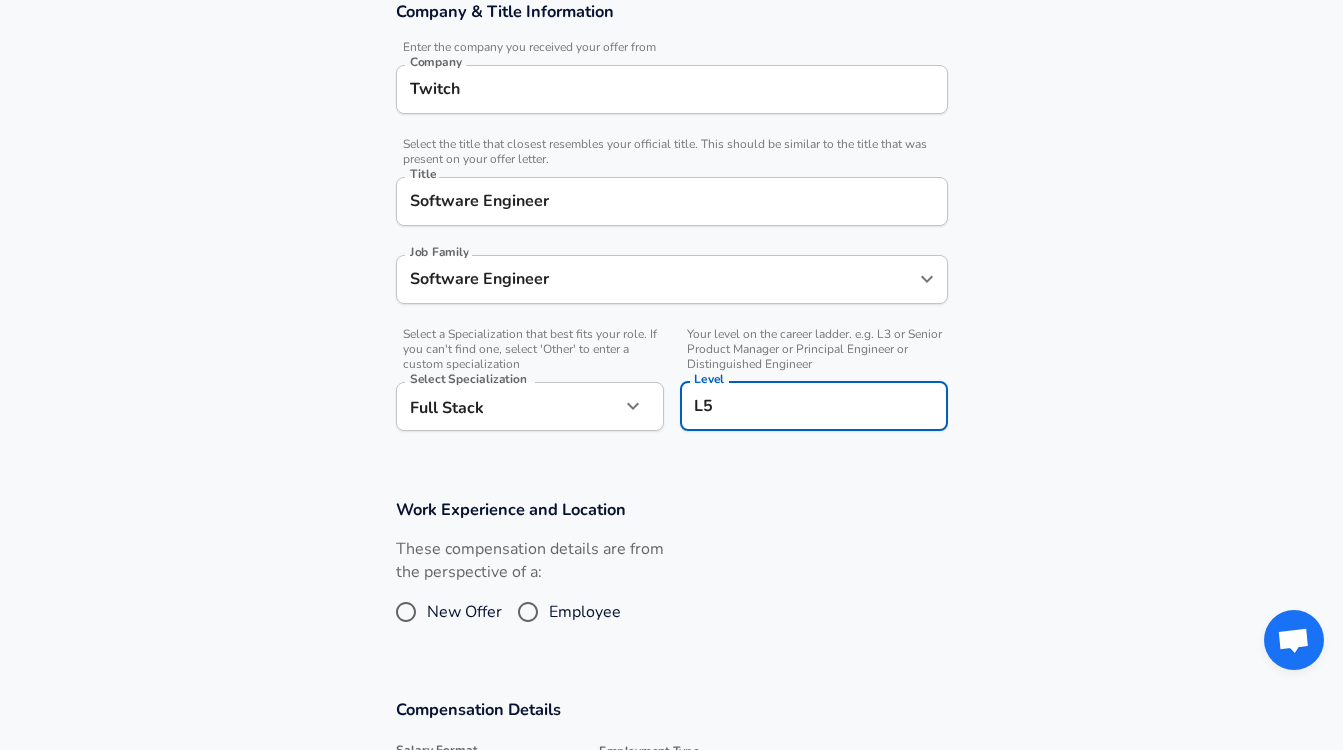 click on "Work Experience and Location These compensation details are from the perspective of a: New Offer Employee" at bounding box center [672, 571] 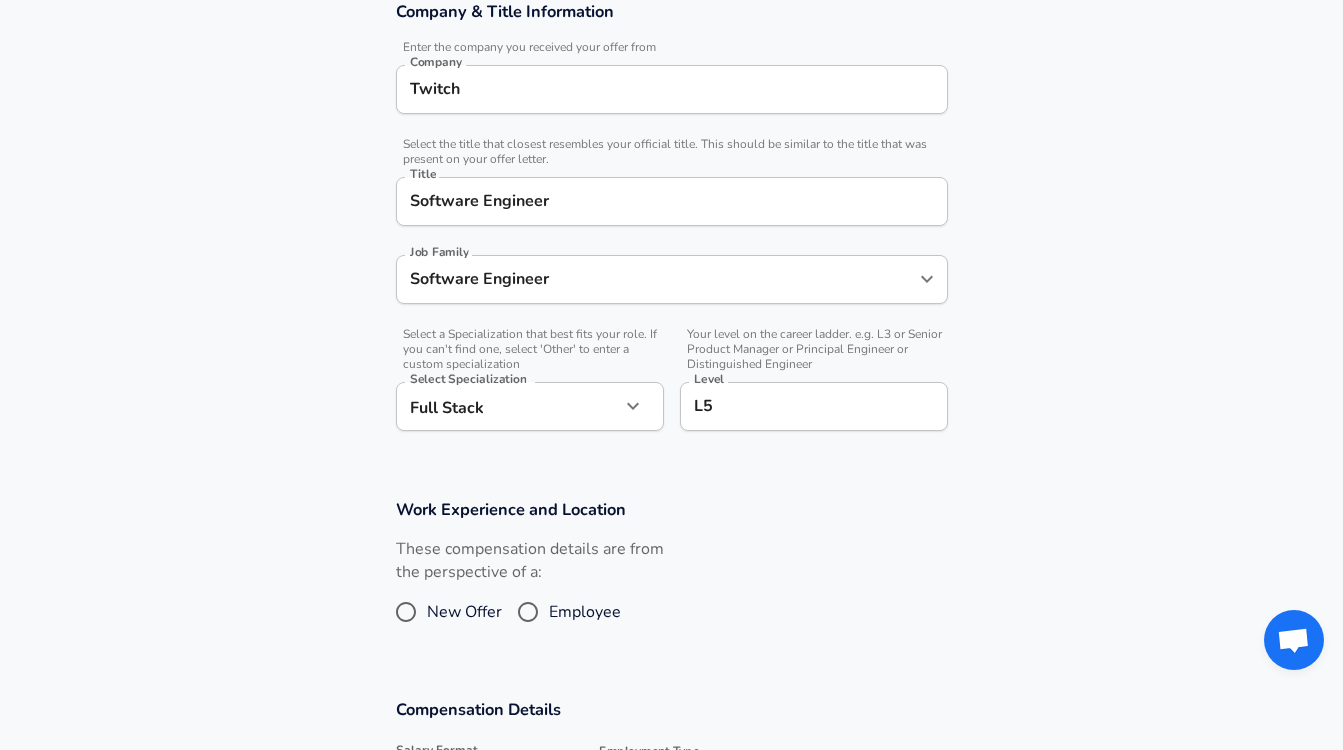 scroll, scrollTop: 764, scrollLeft: 0, axis: vertical 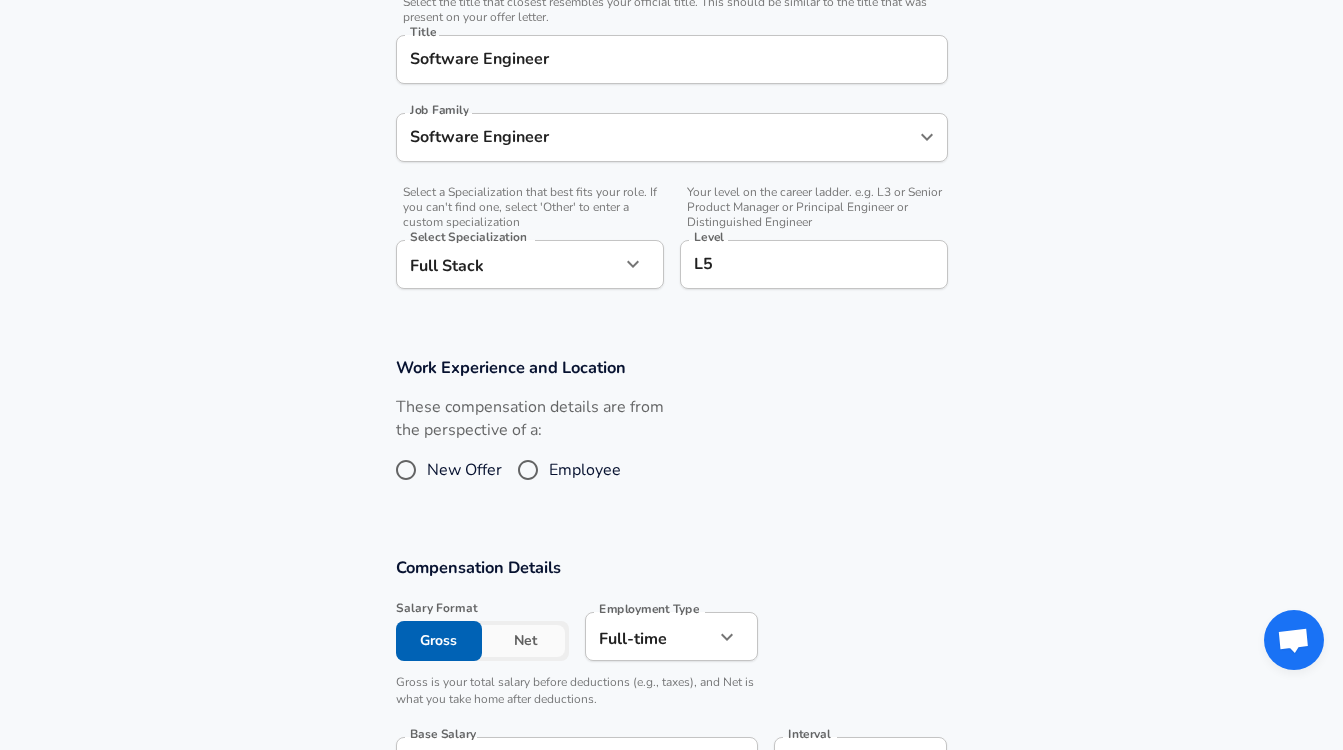 click on "Employee" at bounding box center [585, 470] 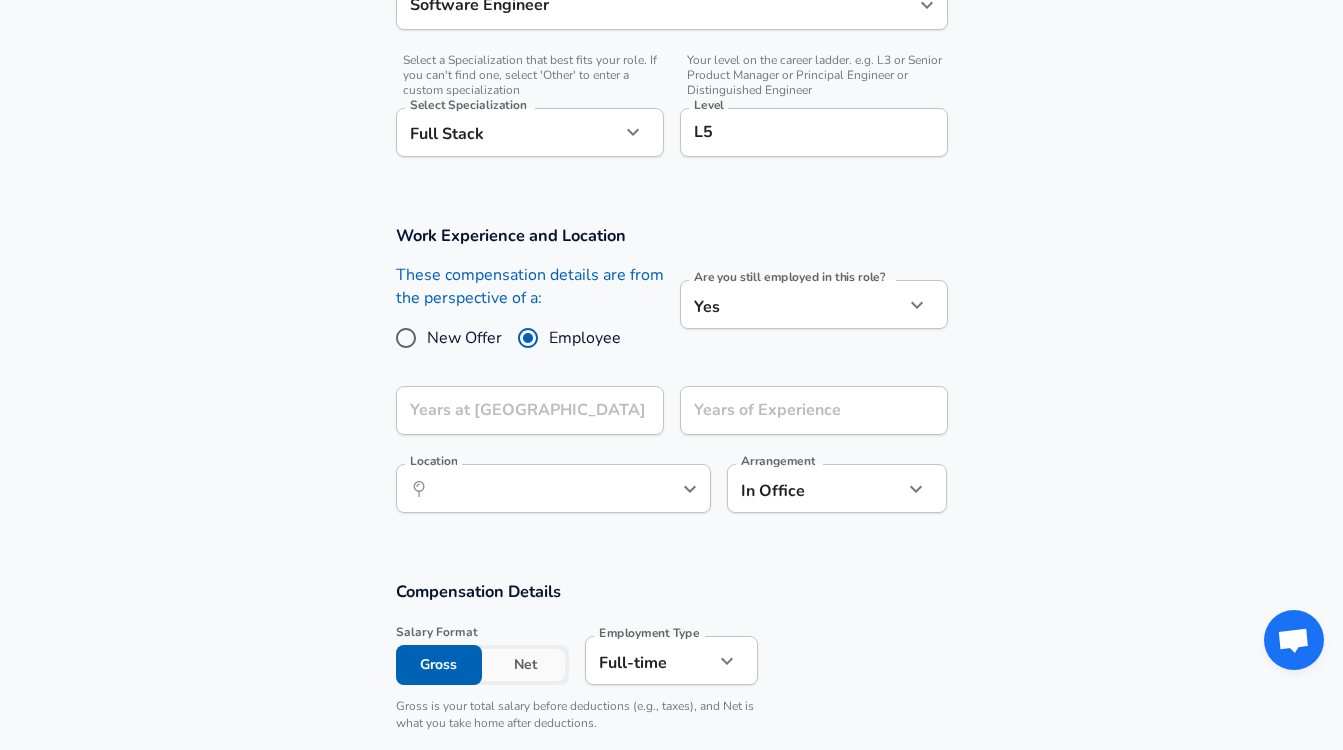 scroll, scrollTop: 897, scrollLeft: 0, axis: vertical 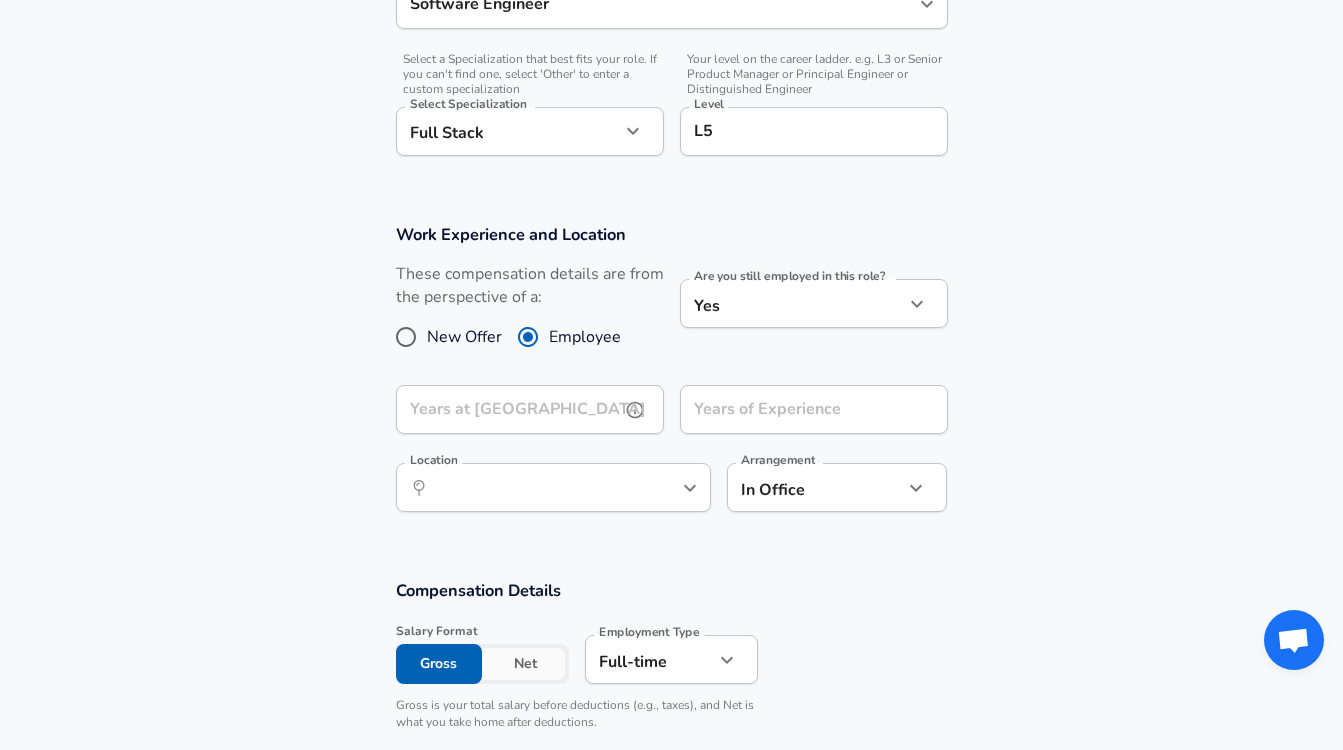 click on "Years at Twitch Years at [GEOGRAPHIC_DATA]" at bounding box center [530, 412] 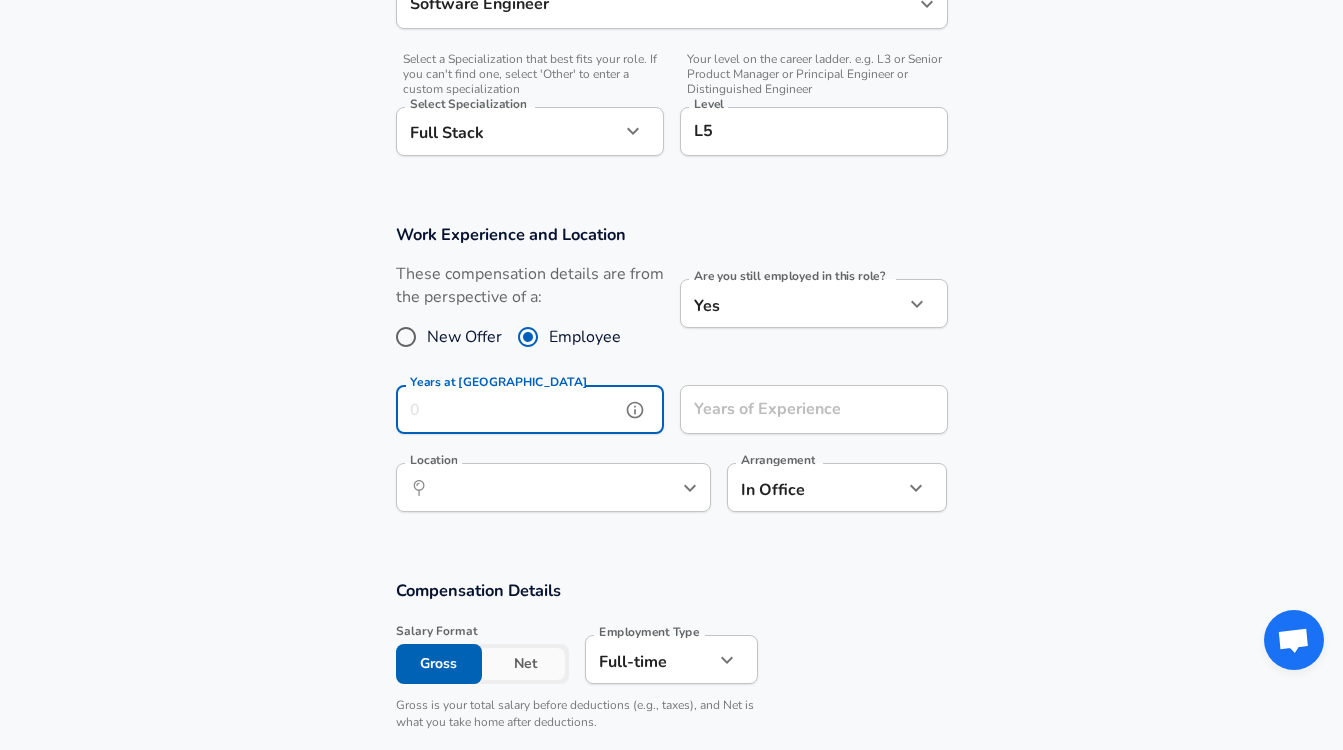 type on "5" 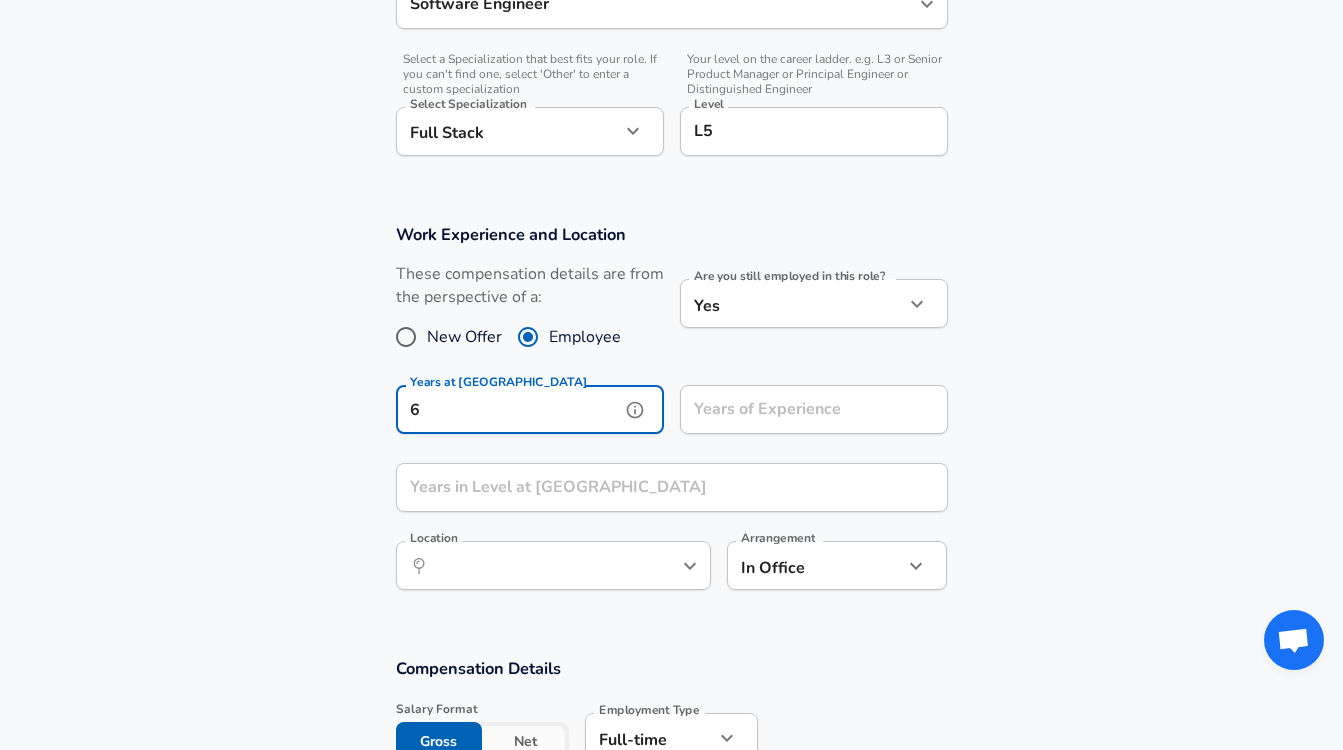 type on "6" 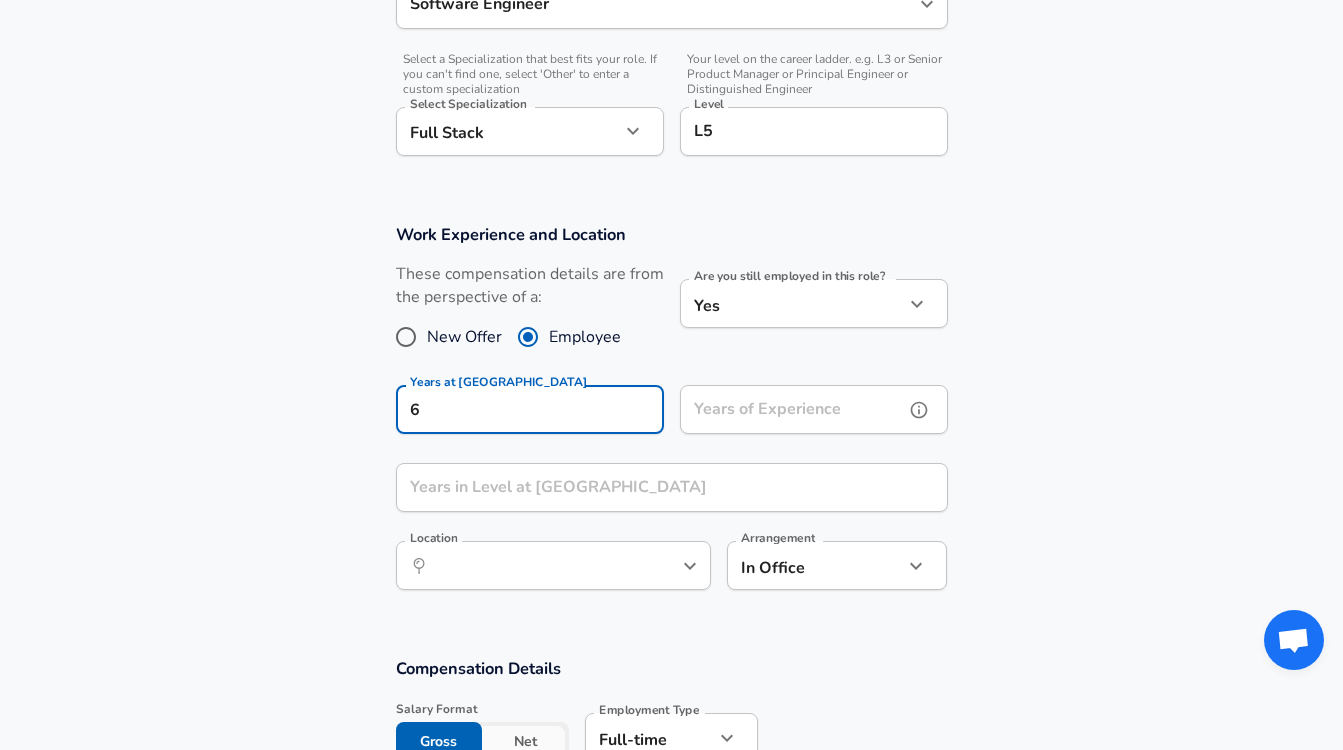 click on "Years of Experience Years of Experience" at bounding box center [814, 412] 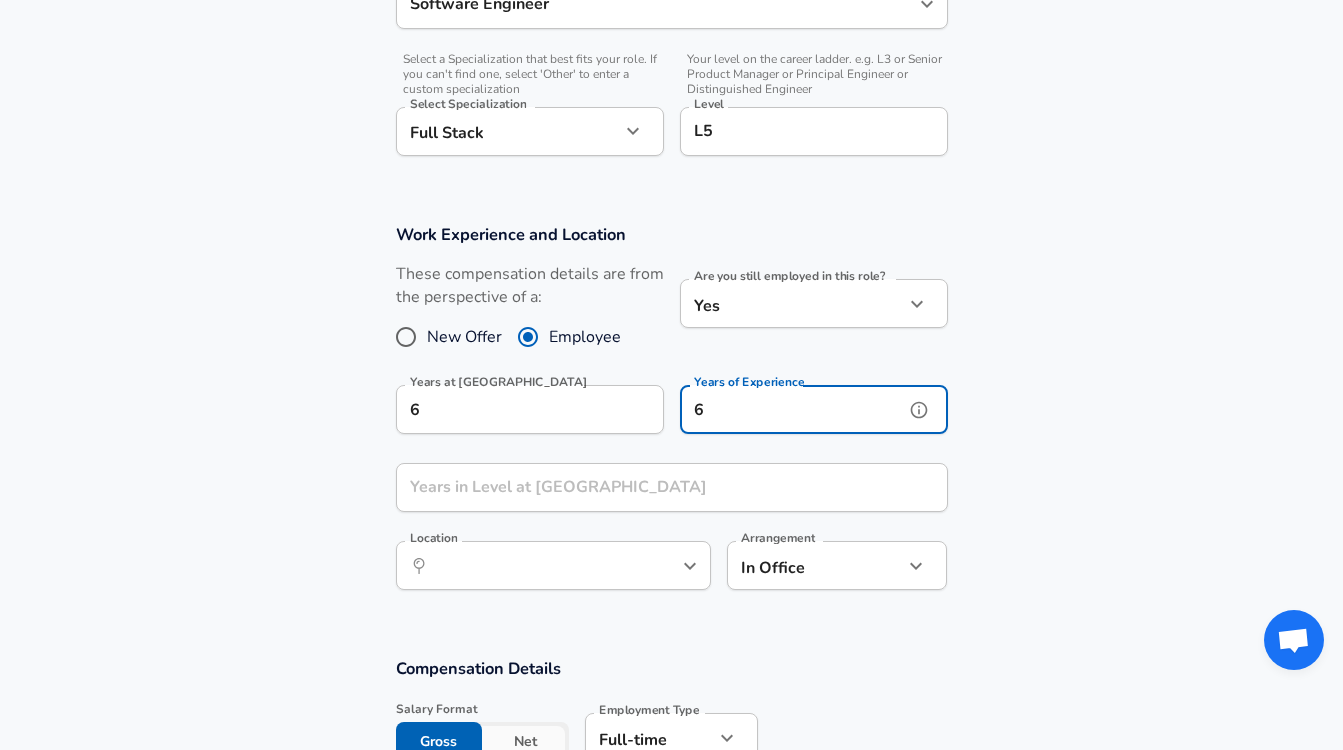 type on "6" 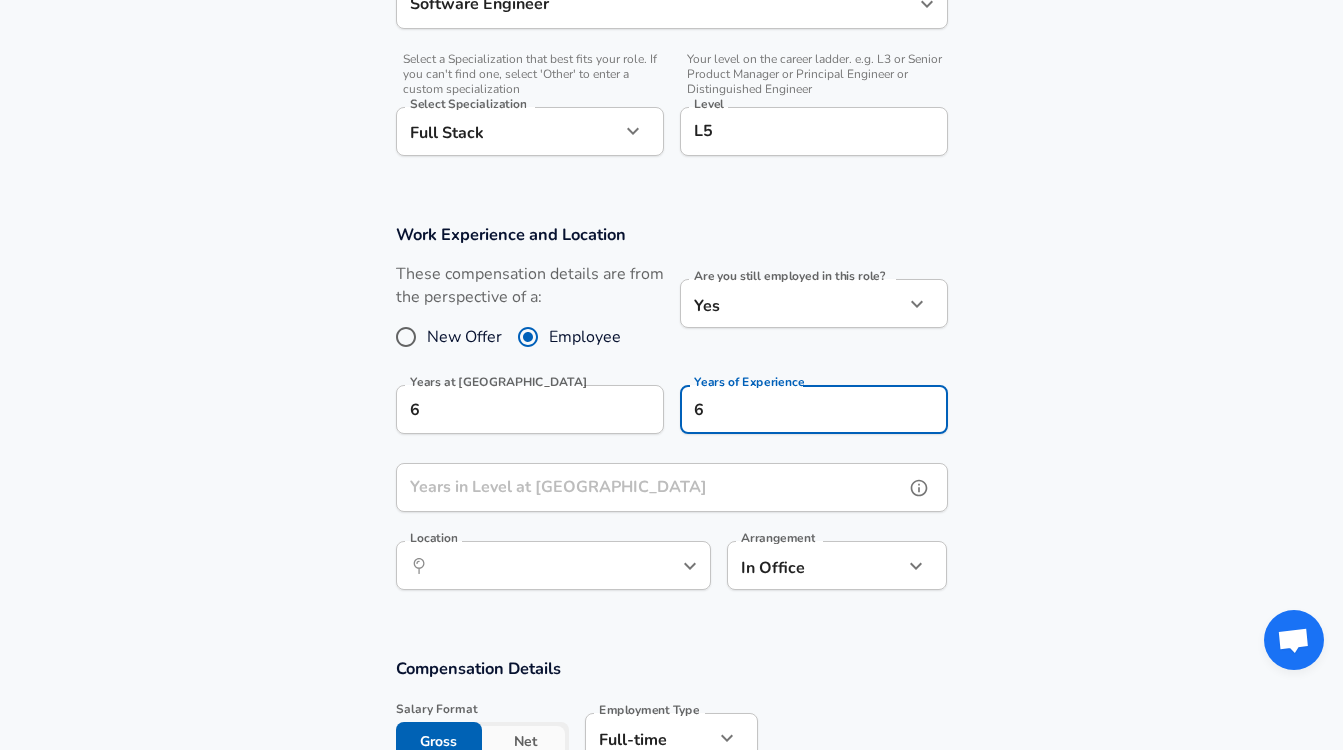 click on "Years in Level at [GEOGRAPHIC_DATA]" at bounding box center (650, 487) 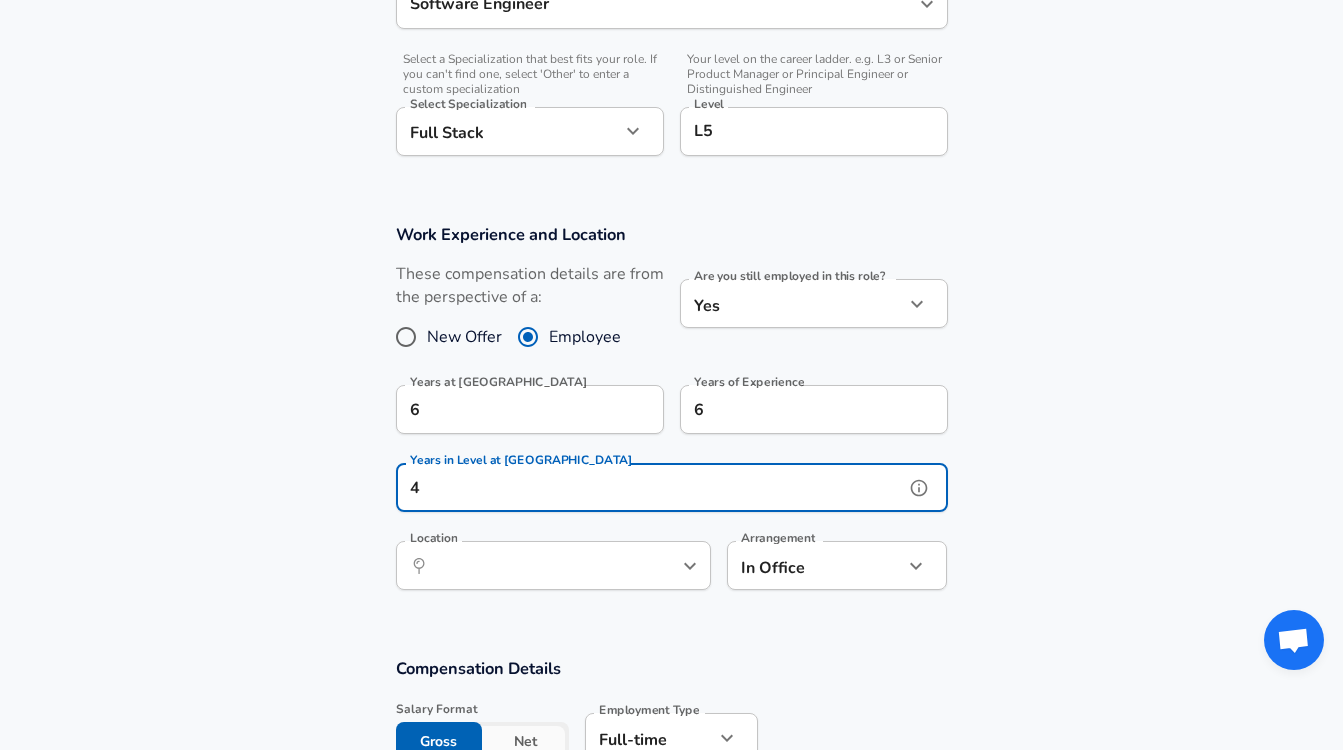 type on "4" 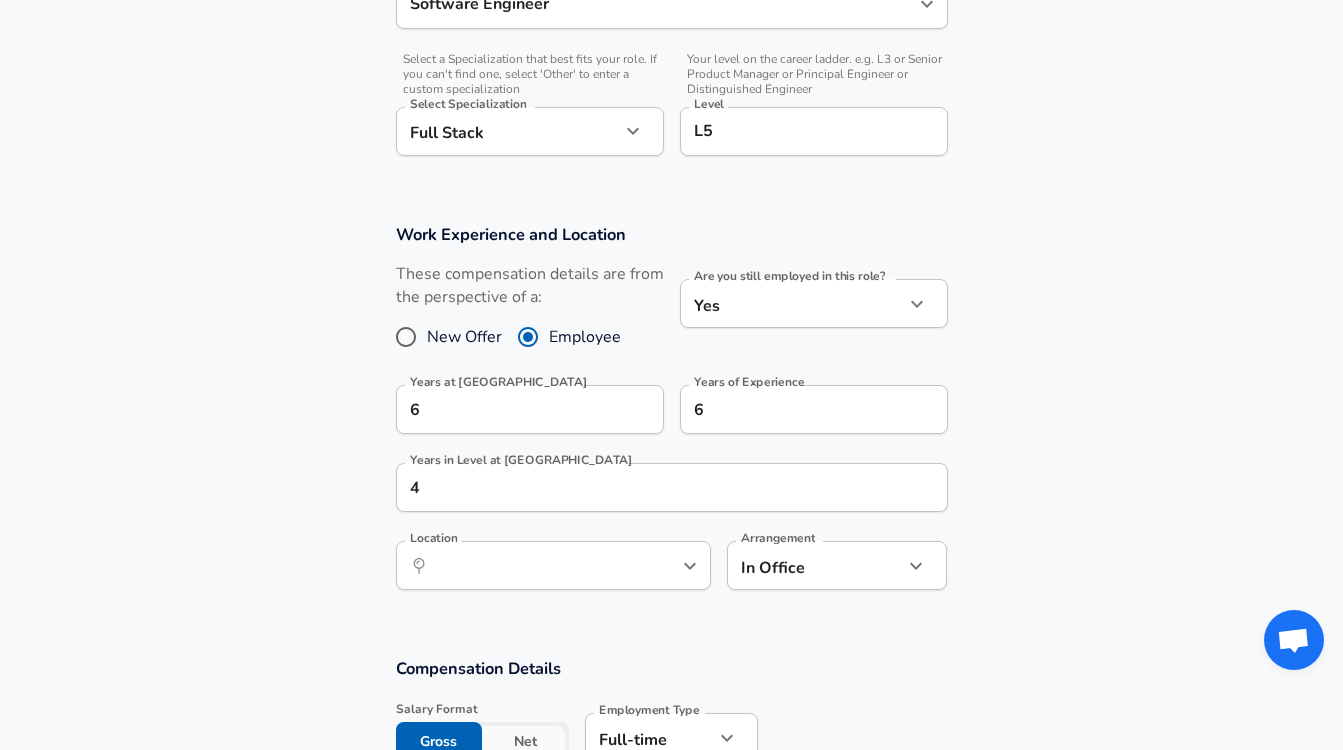 click on "Work Experience and Location These compensation details are from the perspective of a: New Offer Employee Are you still employed in this role? Yes yes Are you still employed in this role? Years at [GEOGRAPHIC_DATA] 6 Years at Twitch Years of Experience 6 Years of Experience Years in Level at [GEOGRAPHIC_DATA] 4 Years in Level at [GEOGRAPHIC_DATA] Location ​ Location Arrangement In Office office Arrangement" at bounding box center [671, 418] 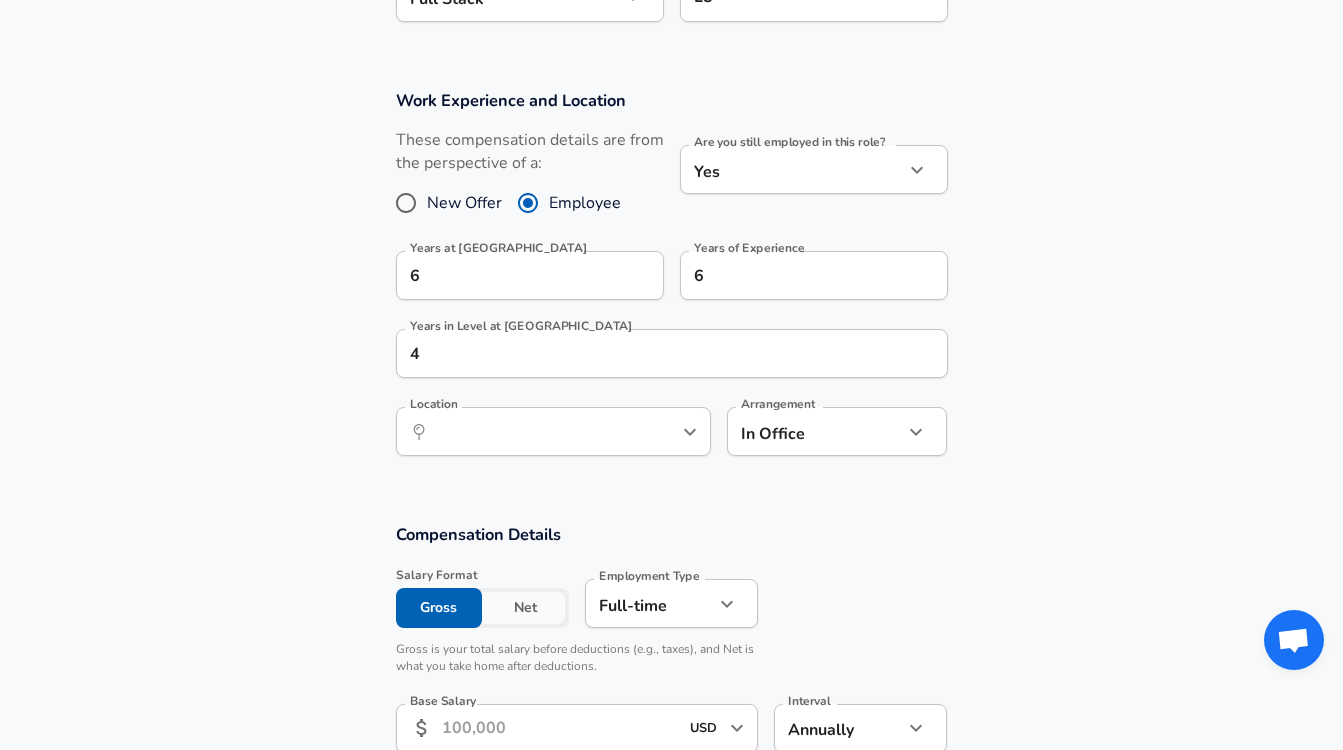 scroll, scrollTop: 1058, scrollLeft: 0, axis: vertical 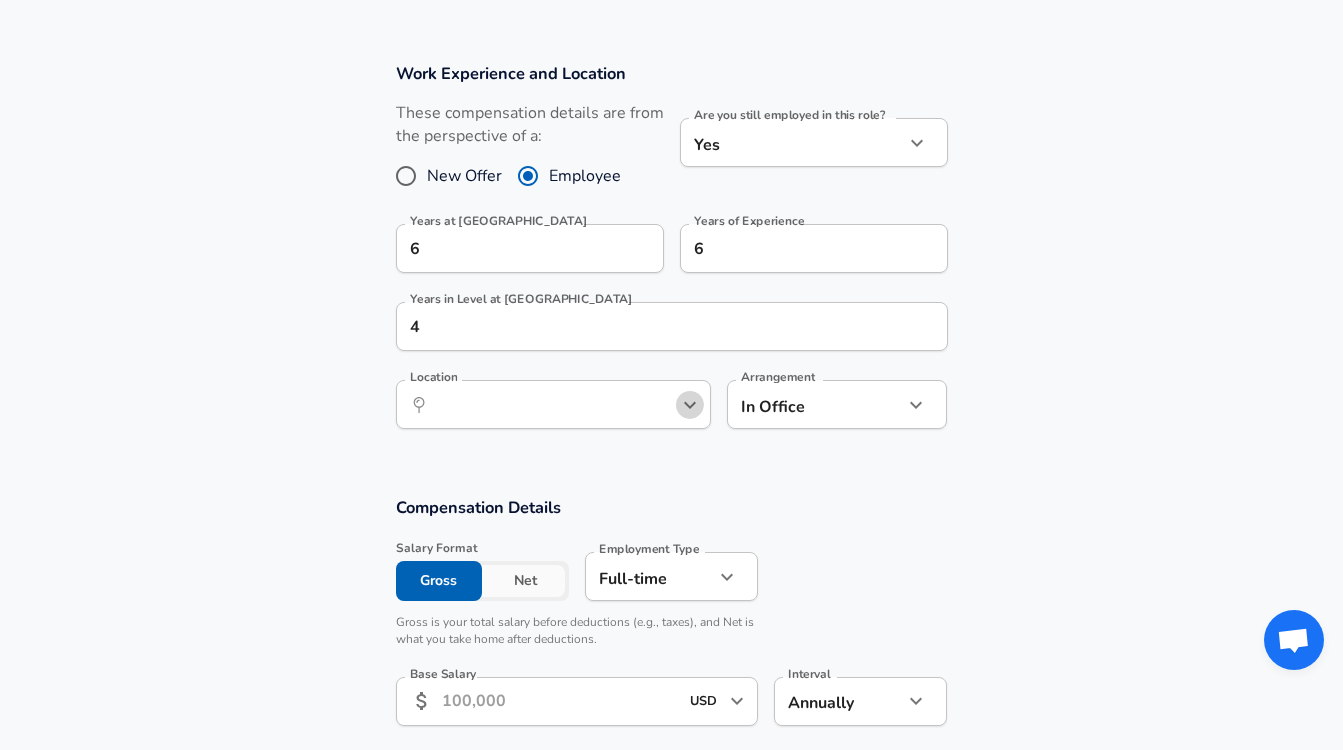 click 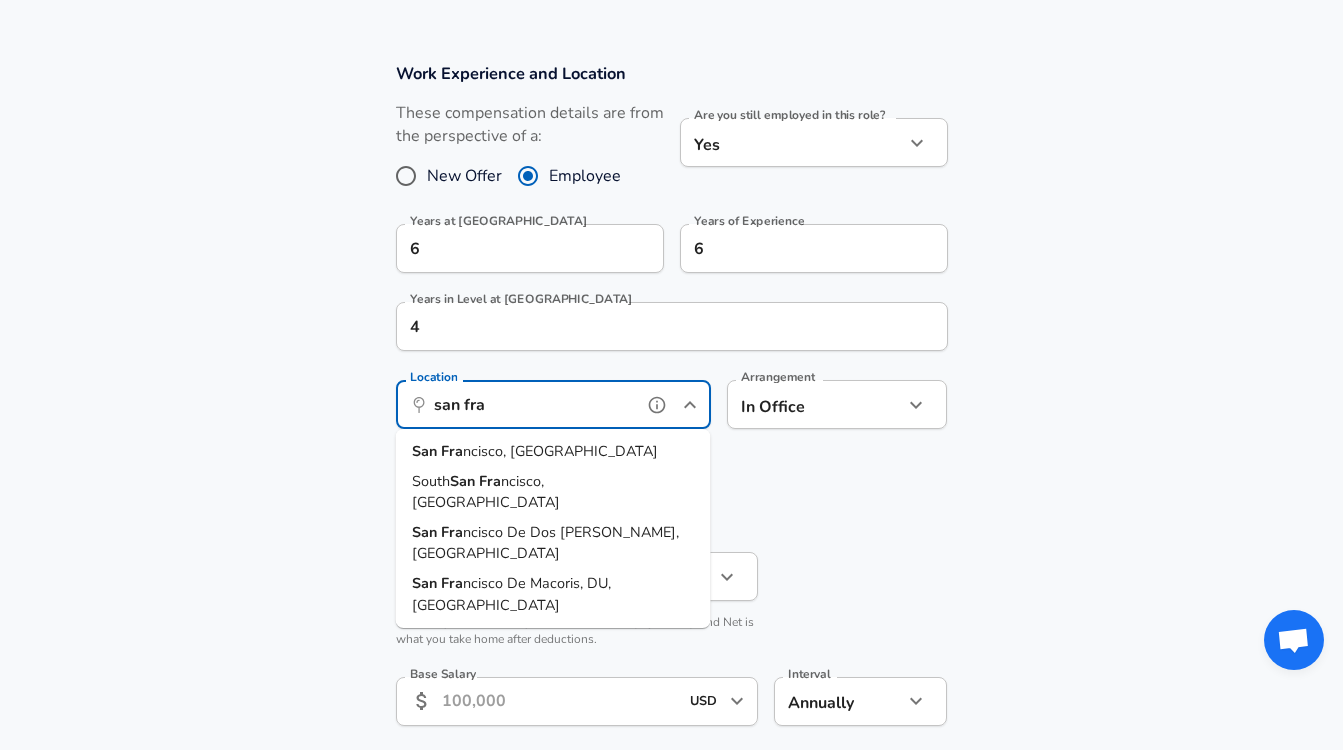 click on "San     Fra ncisco, [GEOGRAPHIC_DATA]" at bounding box center [553, 452] 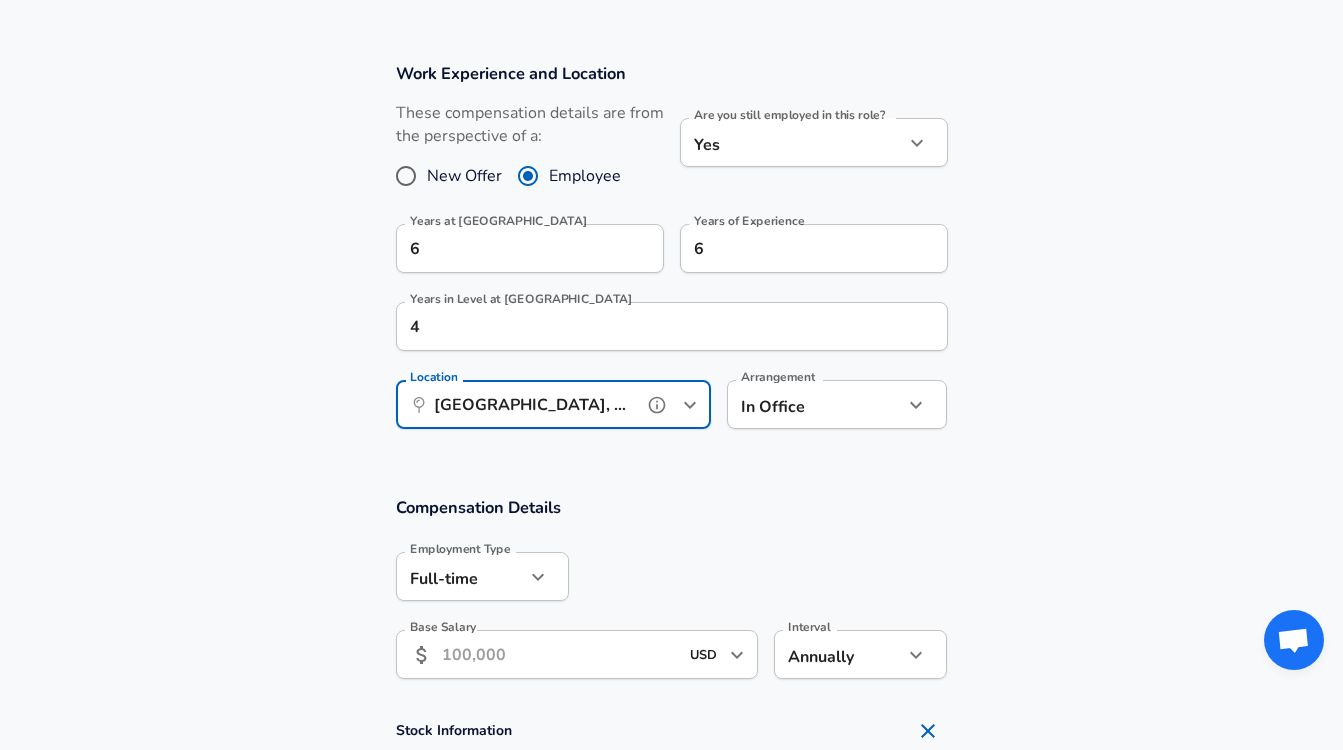 type on "[GEOGRAPHIC_DATA], [GEOGRAPHIC_DATA]" 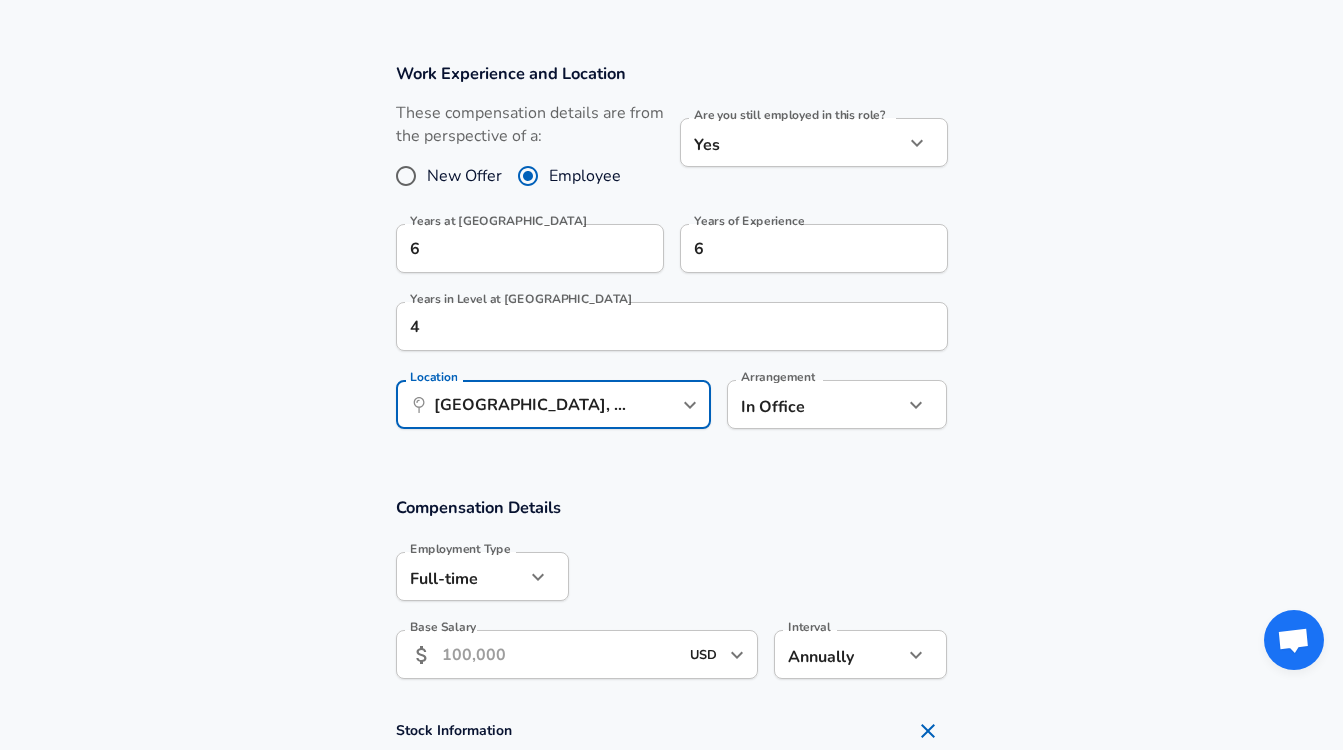 click on "Restart Add Your Salary Back Step 1 of 2 Thank You! File Successfully Submitted! Reset Enhance Privacy and Anonymity Yes Automatically hides specific fields until there are enough submissions to safely display the full details.   More Details Based on your submission and the data points that we have already collected, we will automatically hide and anonymize specific fields if there aren't enough data points to remain sufficiently anonymous. Step 2 of 2 Company & Title Information   Enter the company you received your offer from Company Twitch Company   Select the title that closest resembles your official title. This should be similar to the title that was present on your offer letter. Title Software Engineer Title Job Family Software Engineer Job Family   Select a Specialization that best fits your role. If you can't find one, select 'Other' to enter a custom specialization Select Specialization Full Stack Full Stack Select Specialization   Level L5 Level Work Experience and Location New Offer Employee Yes" at bounding box center (671, -683) 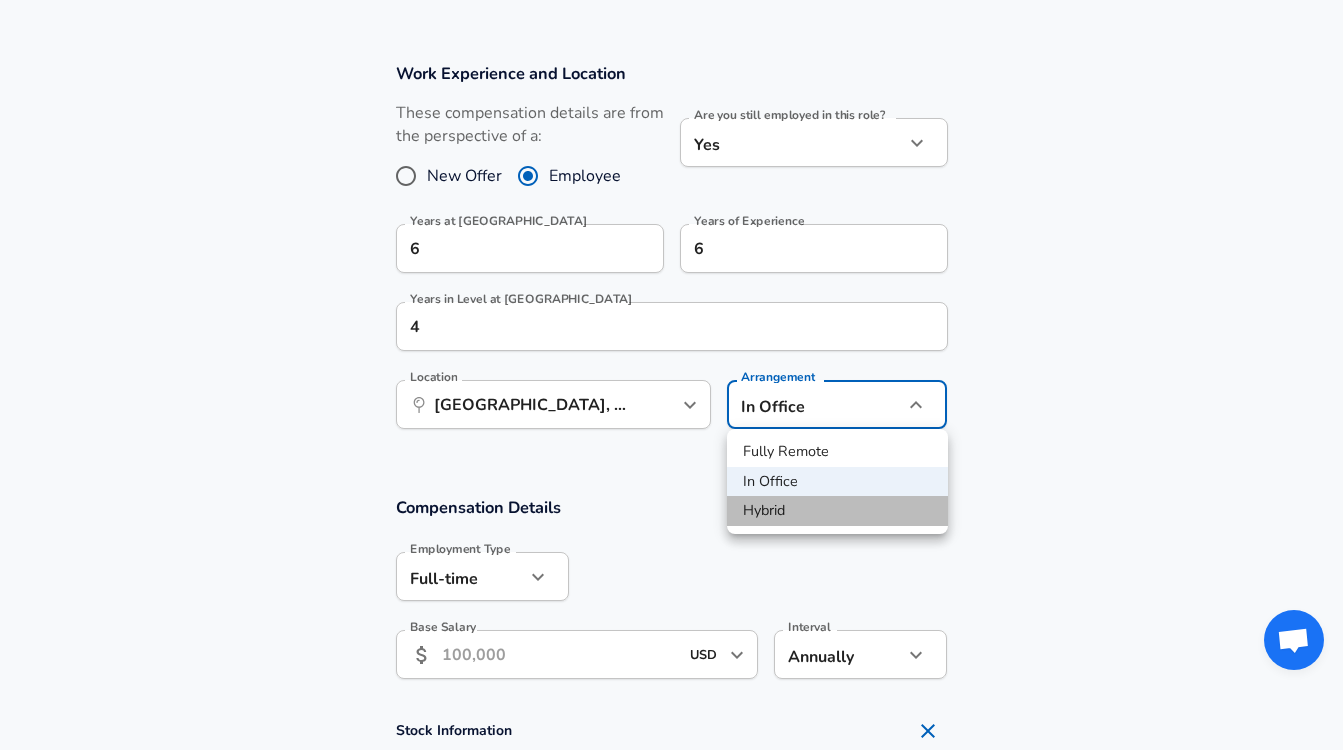 click on "Hybrid" at bounding box center (837, 511) 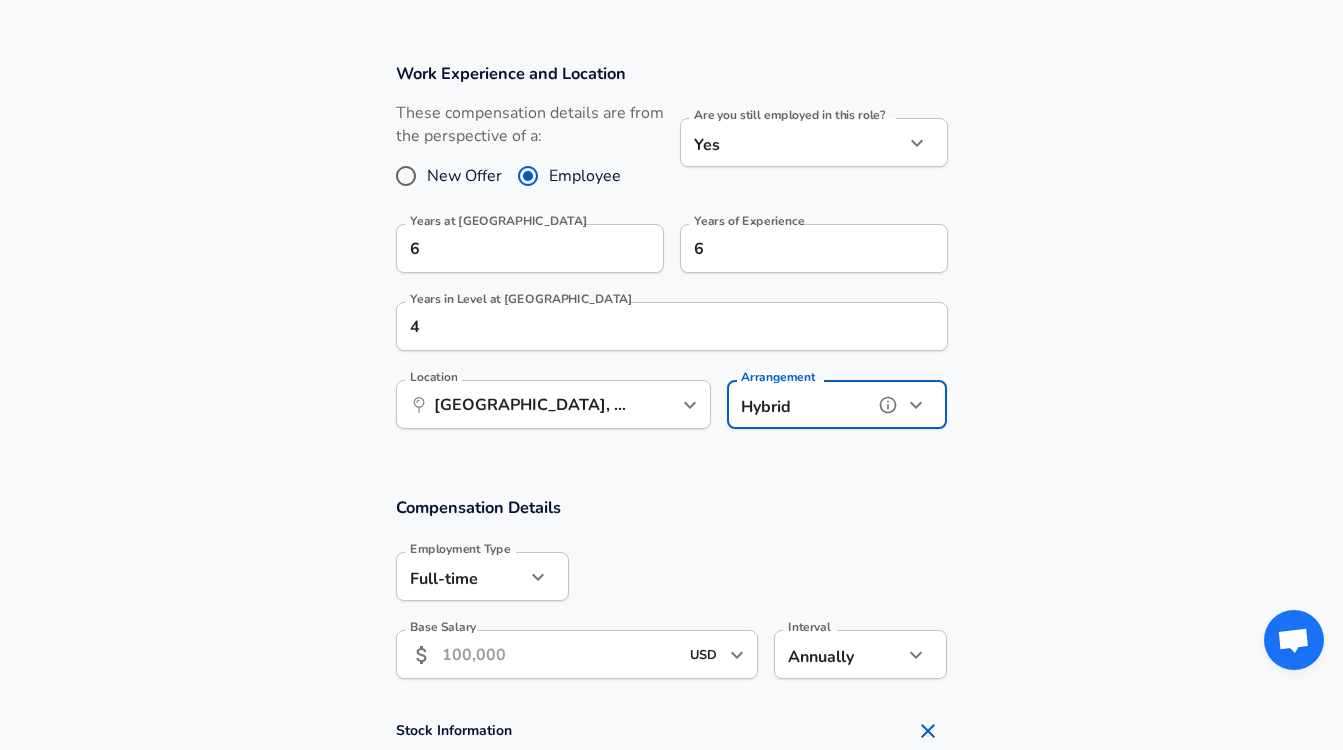 click 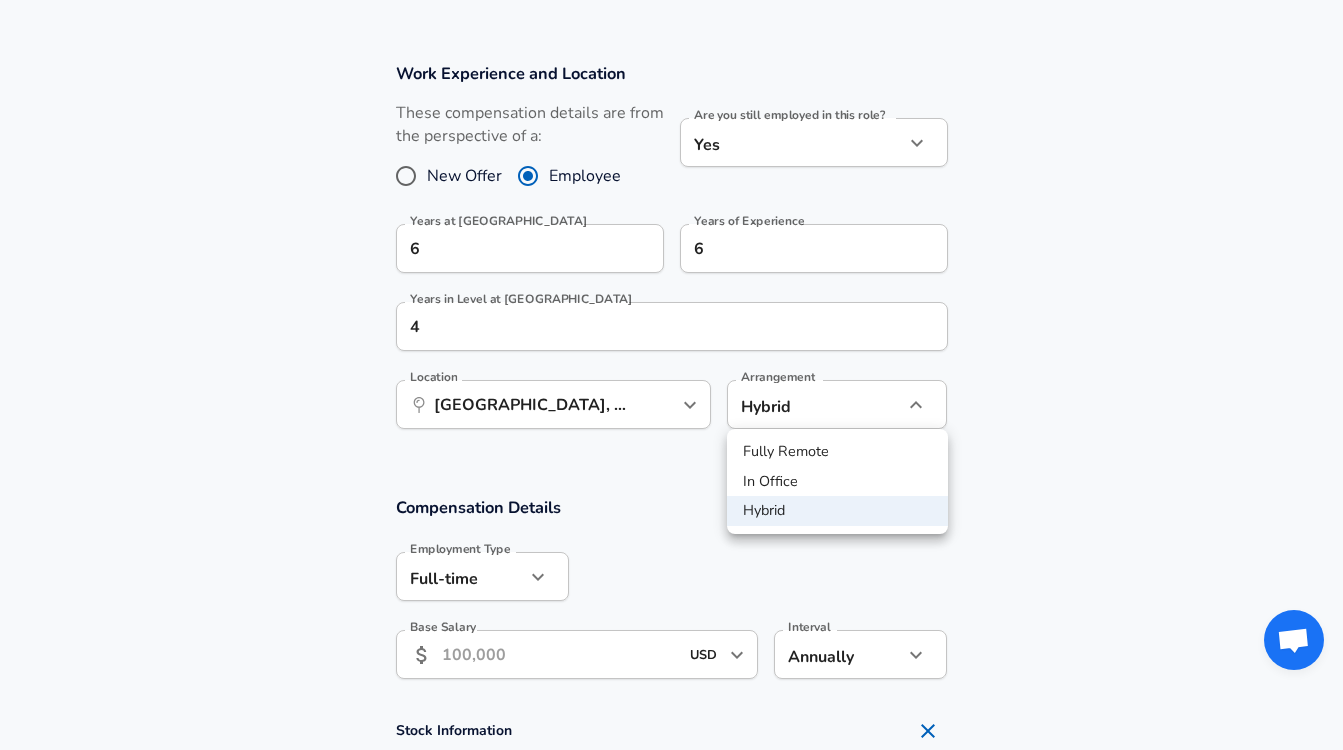 click on "Fully Remote" at bounding box center (837, 452) 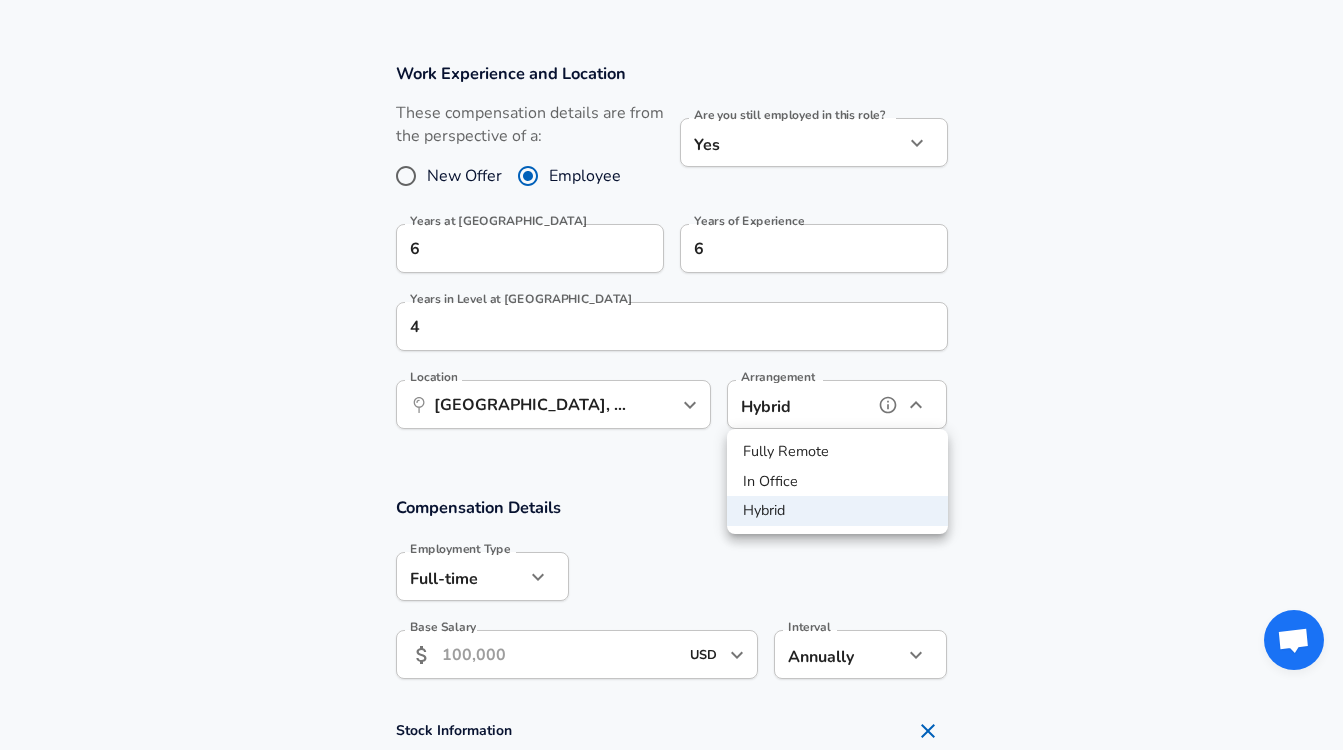 type on "remote" 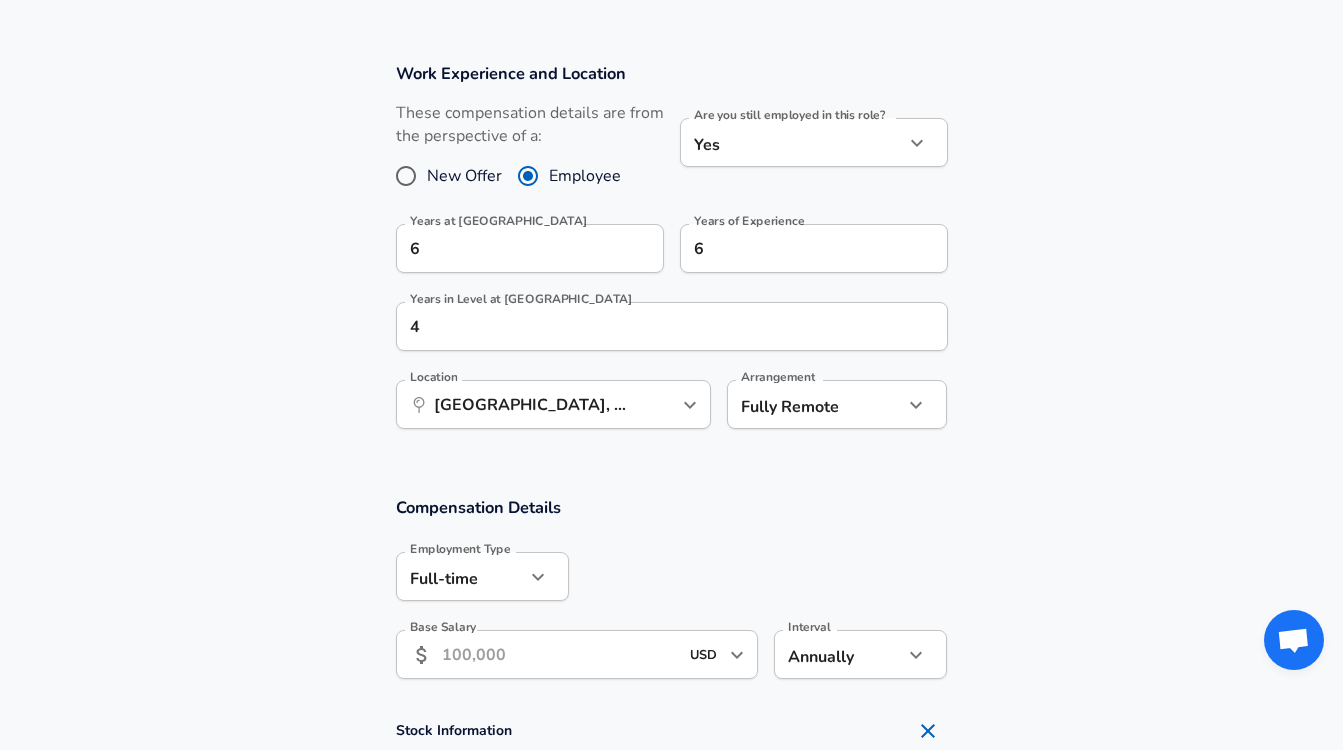 click on "Work Experience and Location These compensation details are from the perspective of a: New Offer Employee Are you still employed in this role? Yes yes Are you still employed in this role? Years at Twitch 6 Years at Twitch Years of Experience 6 Years of Experience Years in Level at [GEOGRAPHIC_DATA] 4 Years in Level at [GEOGRAPHIC_DATA] Location ​ [GEOGRAPHIC_DATA], [GEOGRAPHIC_DATA] Location Arrangement Fully Remote remote Arrangement" at bounding box center (671, 257) 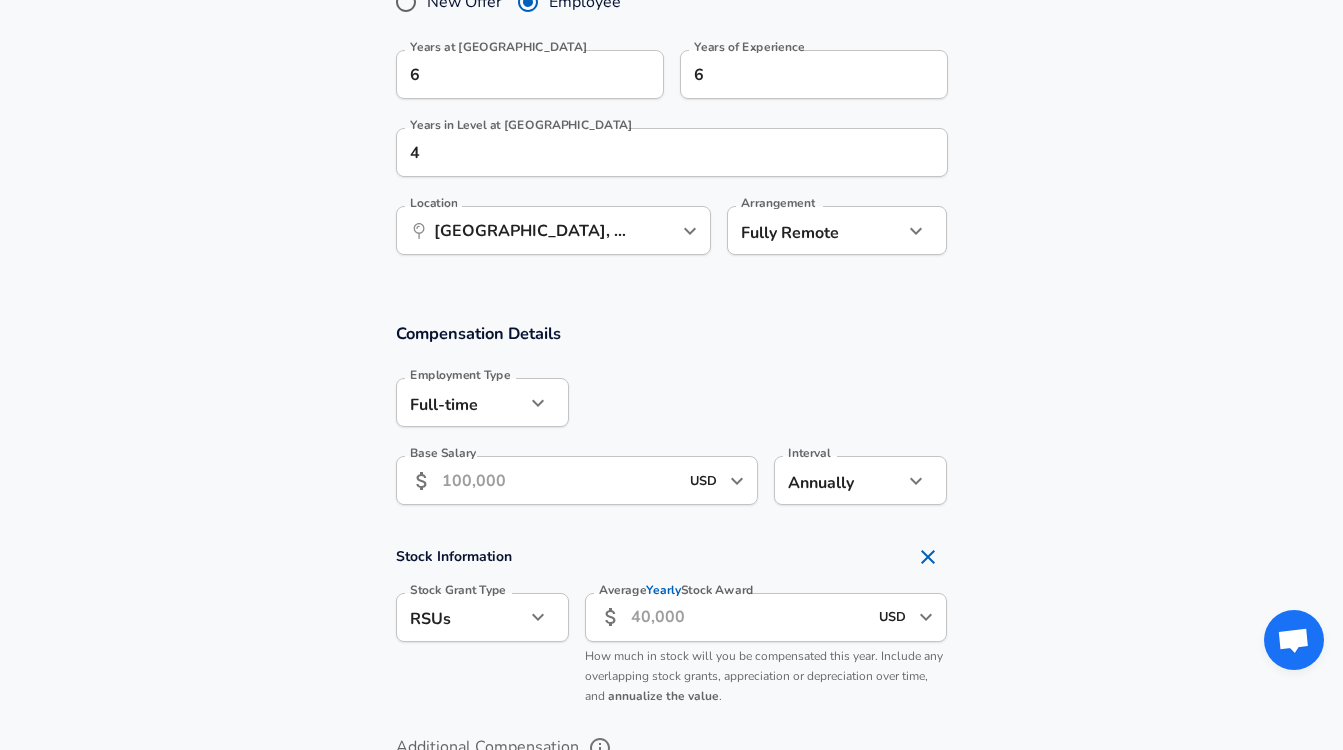 scroll, scrollTop: 1235, scrollLeft: 0, axis: vertical 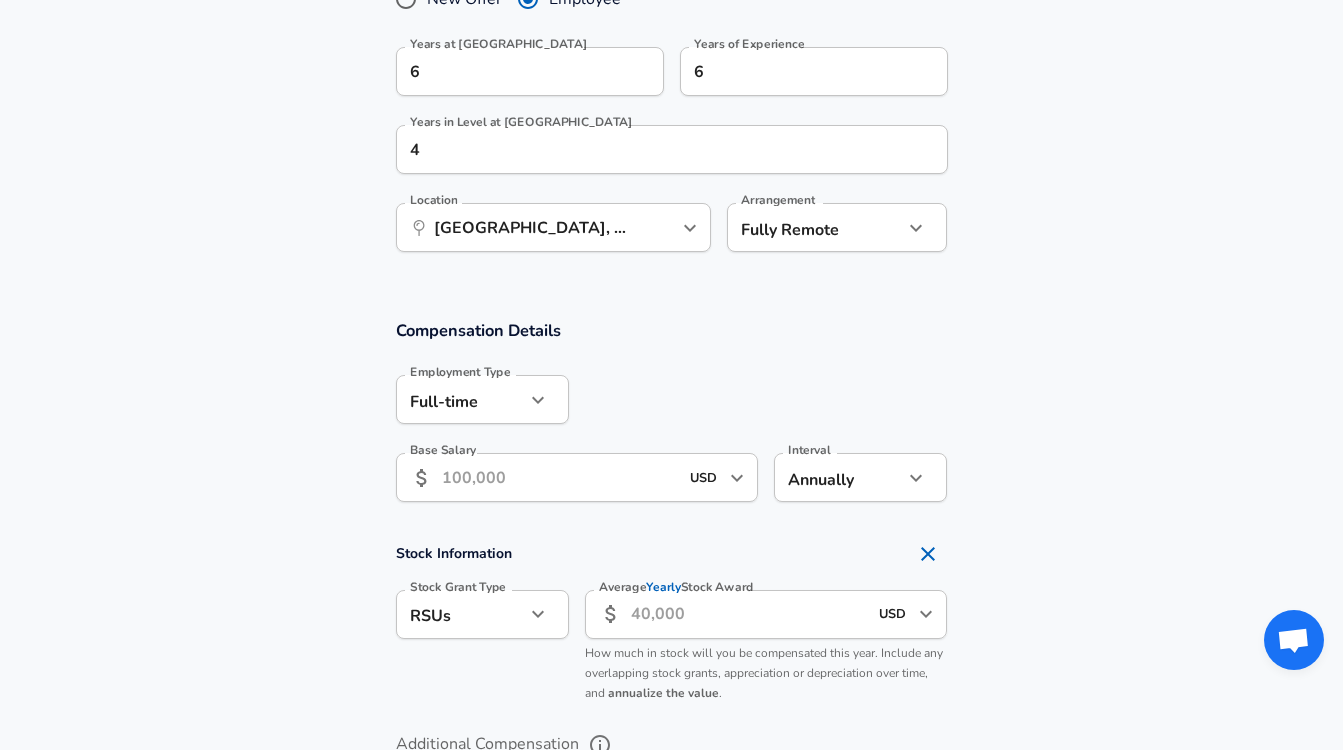 click on "Base Salary" at bounding box center [560, 477] 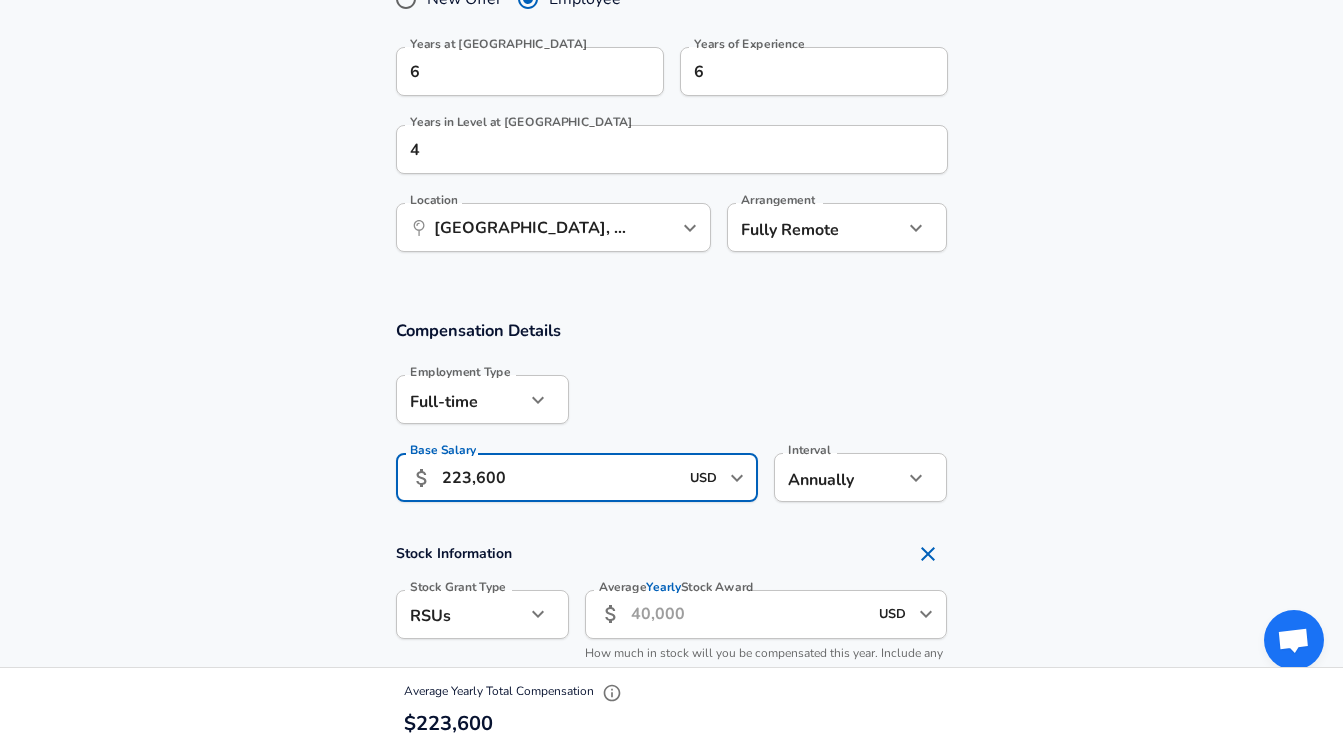 type on "223,600" 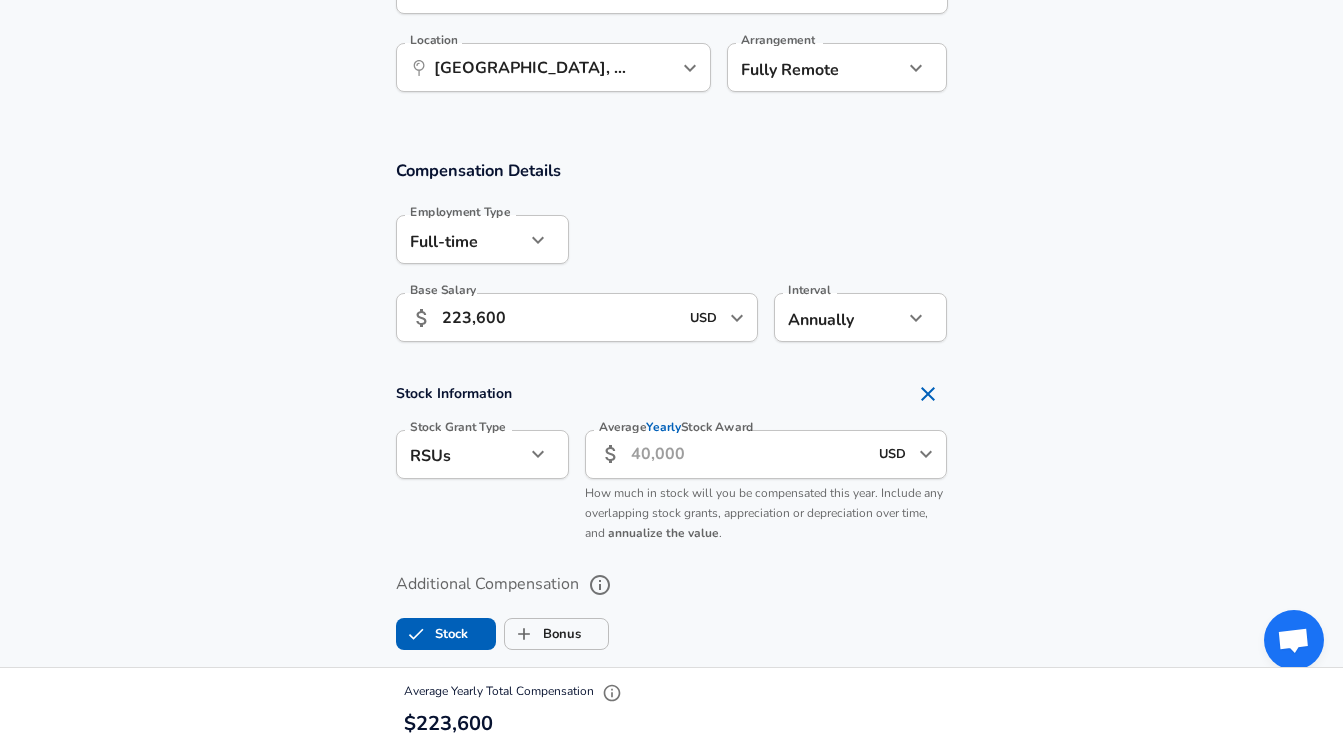scroll, scrollTop: 1396, scrollLeft: 0, axis: vertical 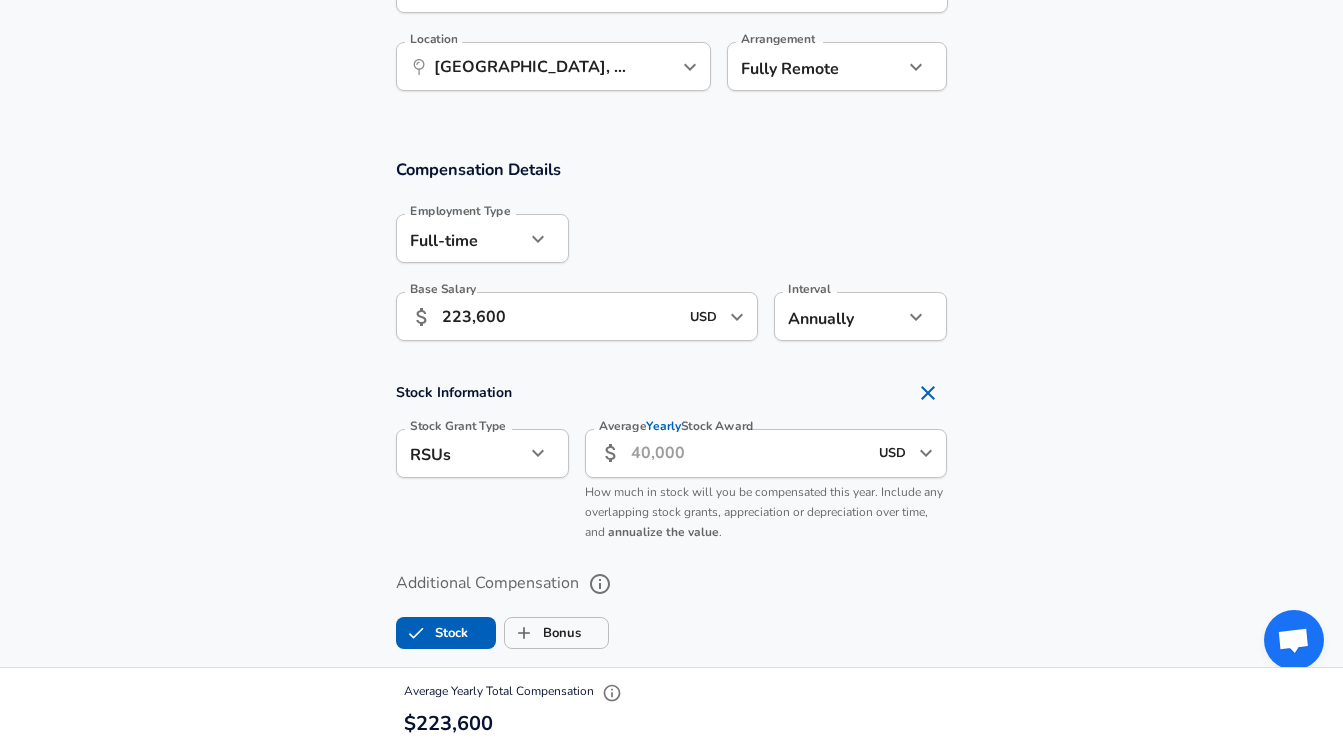 click on "Average  Yearly  Stock Award" at bounding box center [749, 453] 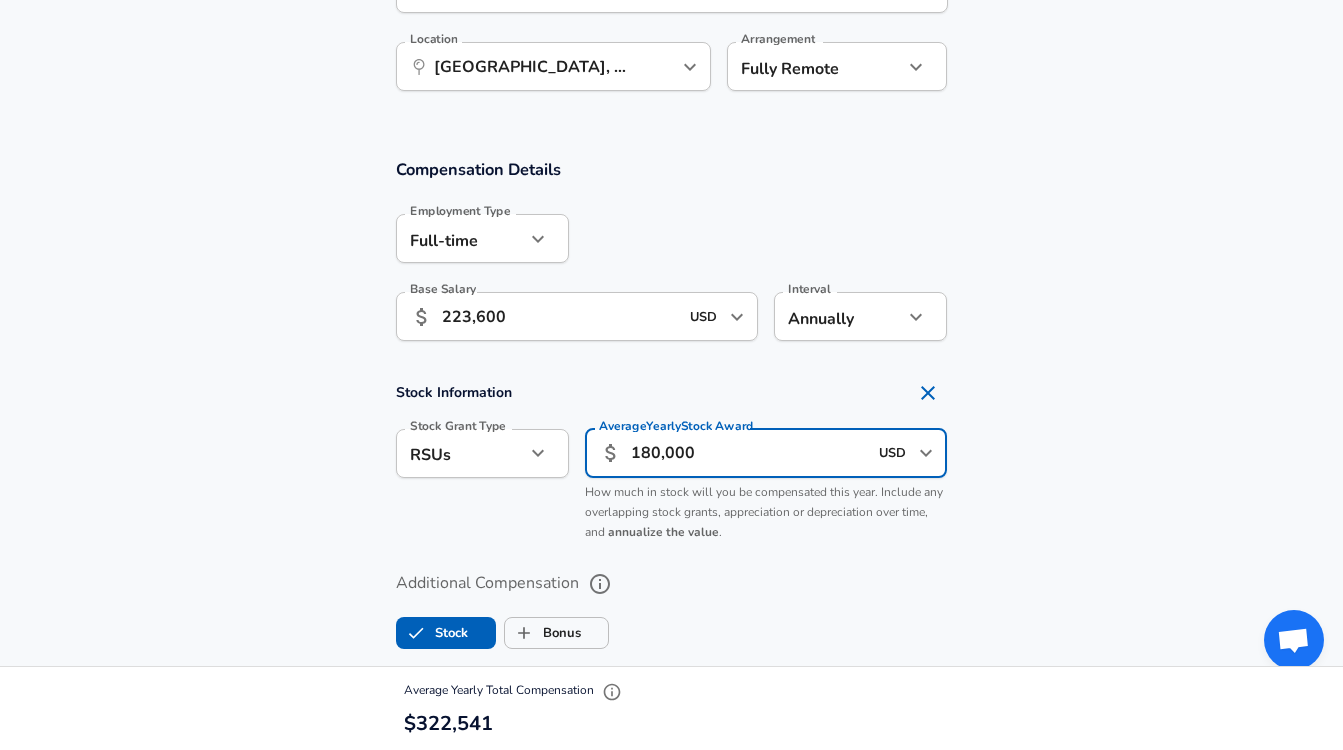 click on "Compensation Details Employment Type [DEMOGRAPHIC_DATA] full_time Employment Type Base Salary ​ 223,600 USD ​ Base Salary Interval Annually yearly Interval Stock Information  Stock Grant Type RSUs stock Stock Grant Type Average  Yearly  Stock Award ​ 180,000 USD ​ Average  Yearly  Stock Award   How much in stock will you be compensated this year. Include any overlapping stock grants, appreciation or depreciation over time, and   annualize the value . Additional Compensation   Stock Bonus" at bounding box center (671, 412) 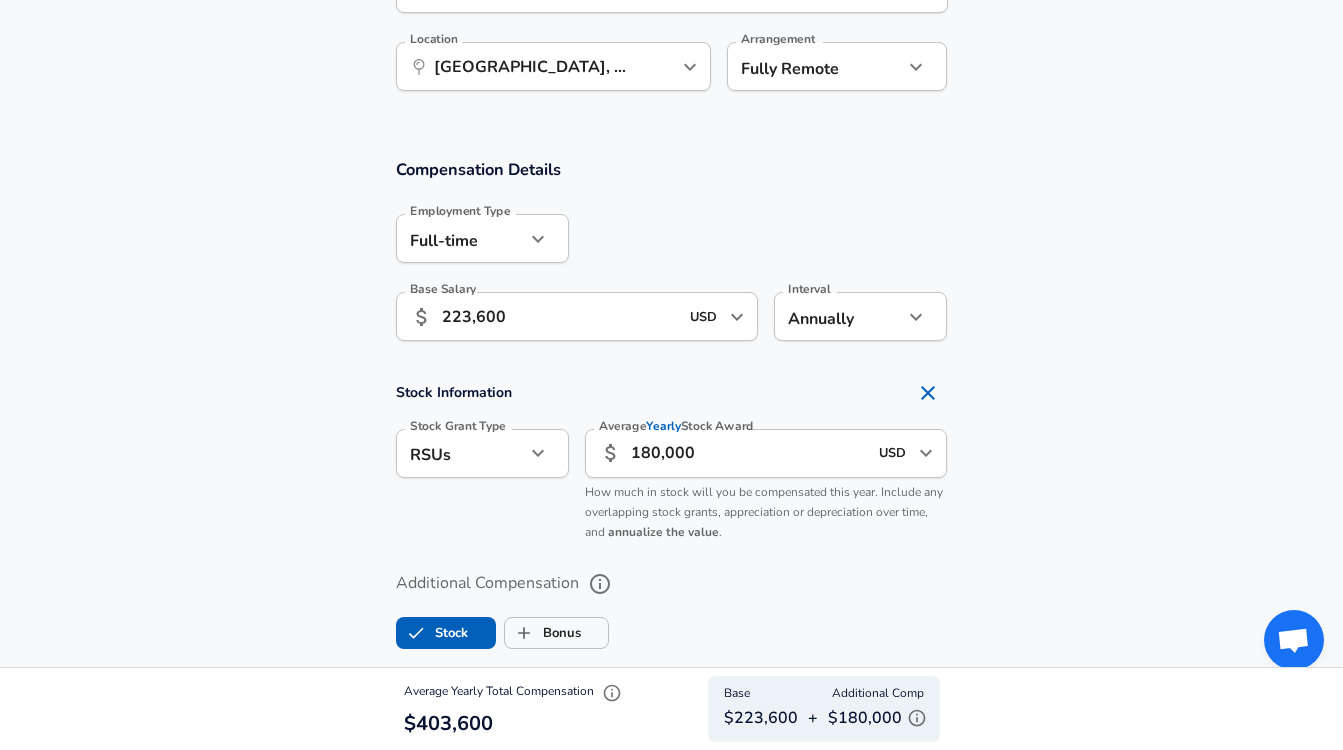 click on "180,000" at bounding box center [749, 453] 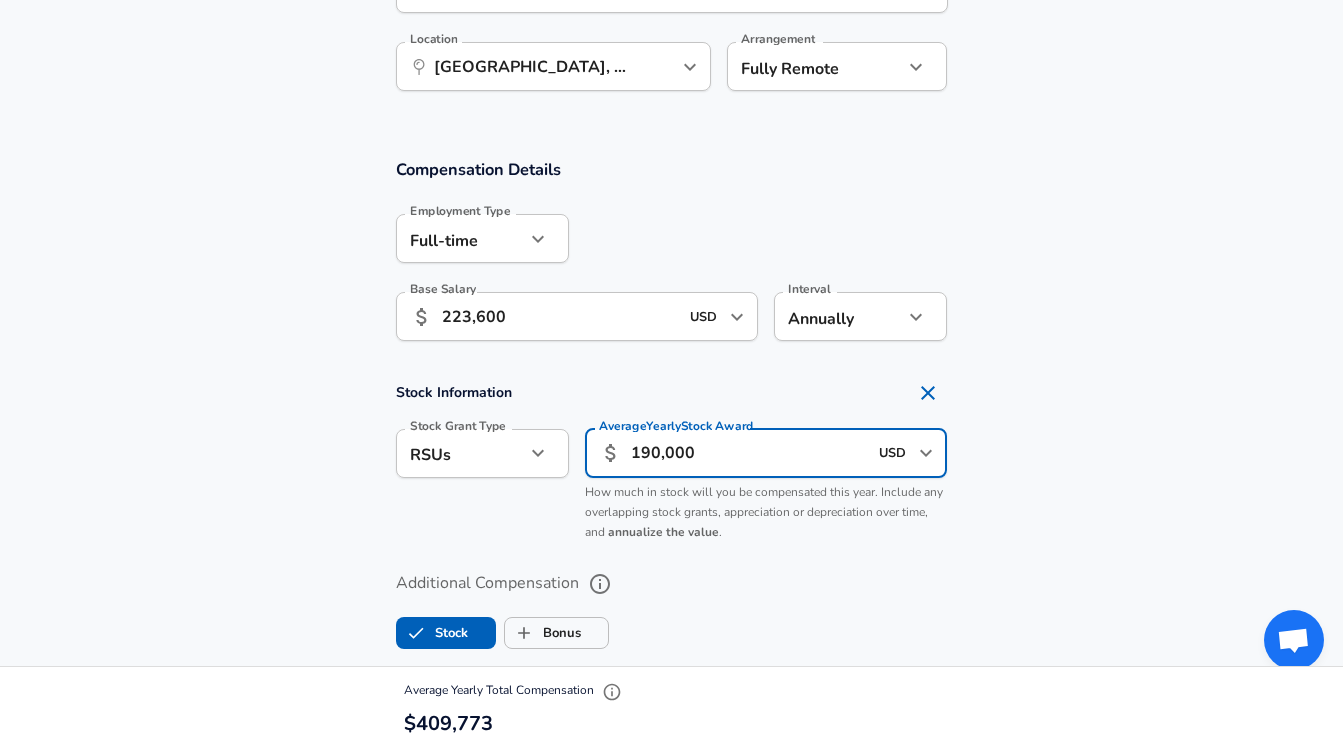 type on "190,000" 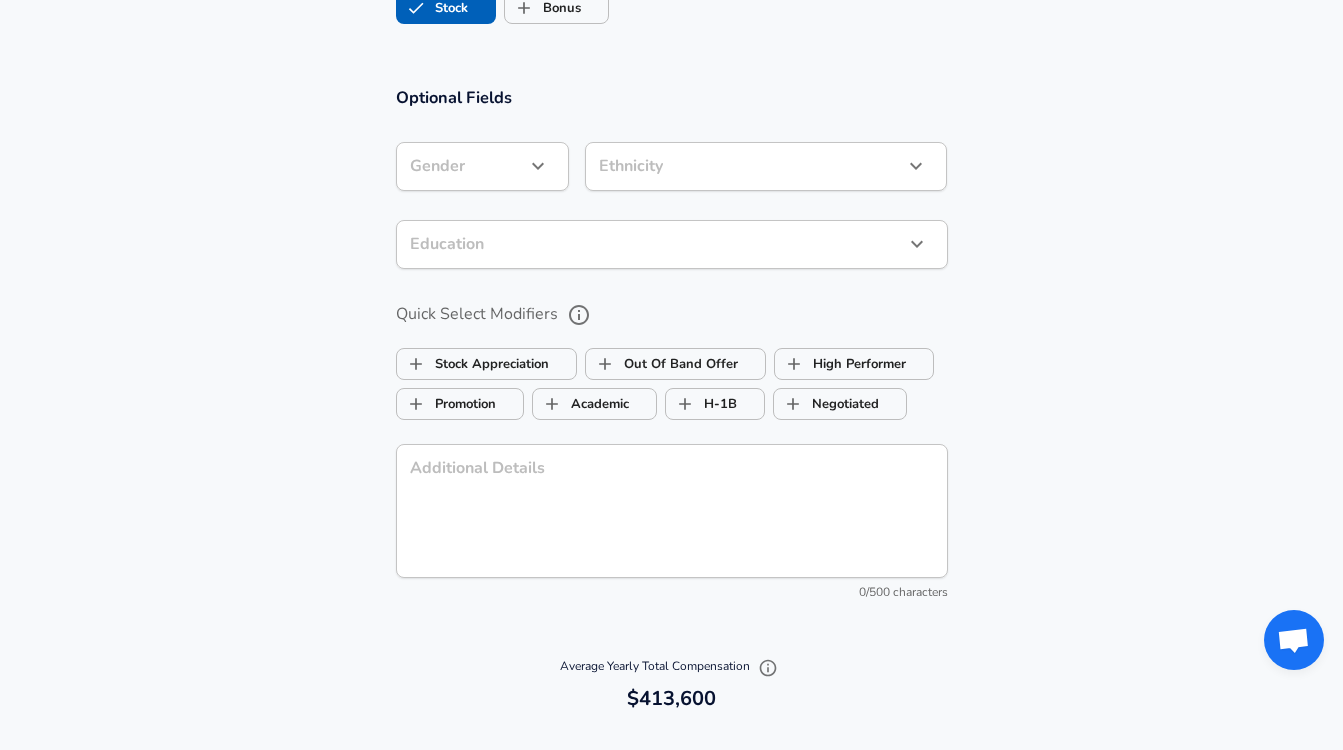 scroll, scrollTop: 2019, scrollLeft: 0, axis: vertical 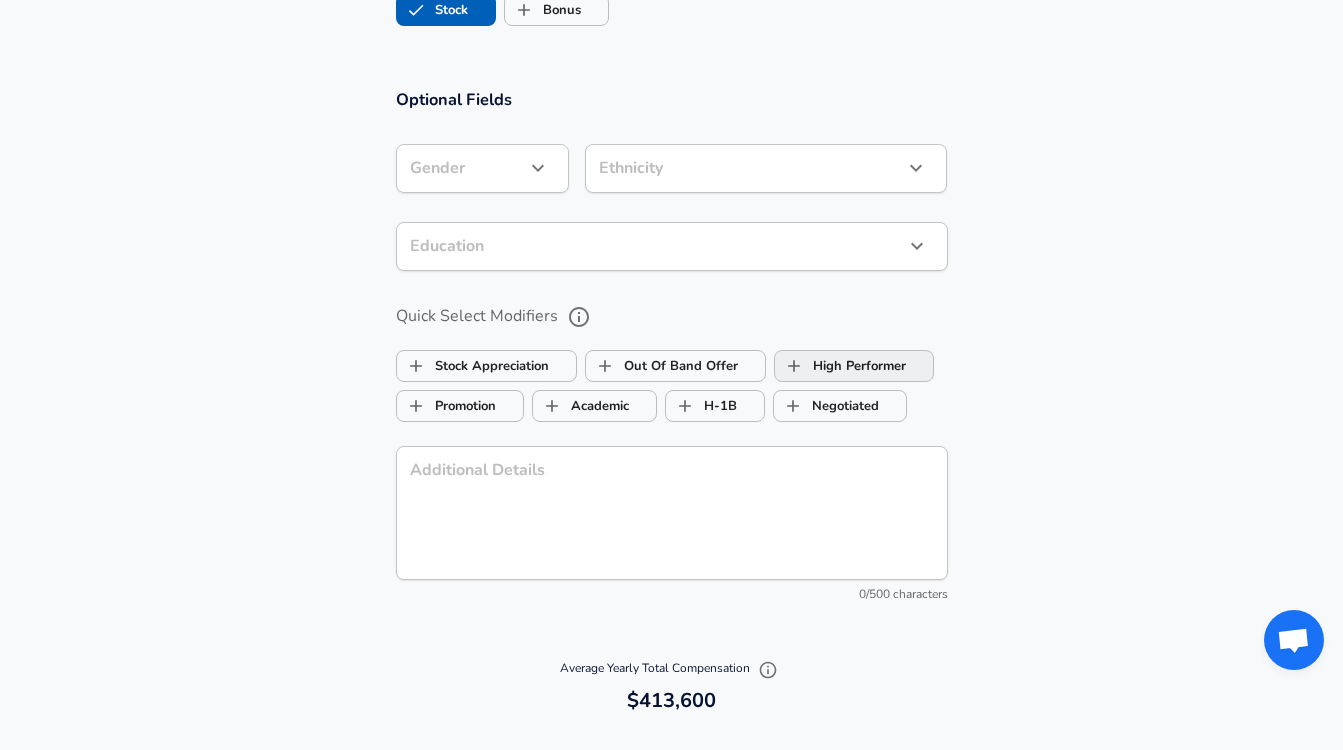 click on "High Performer" at bounding box center [840, 366] 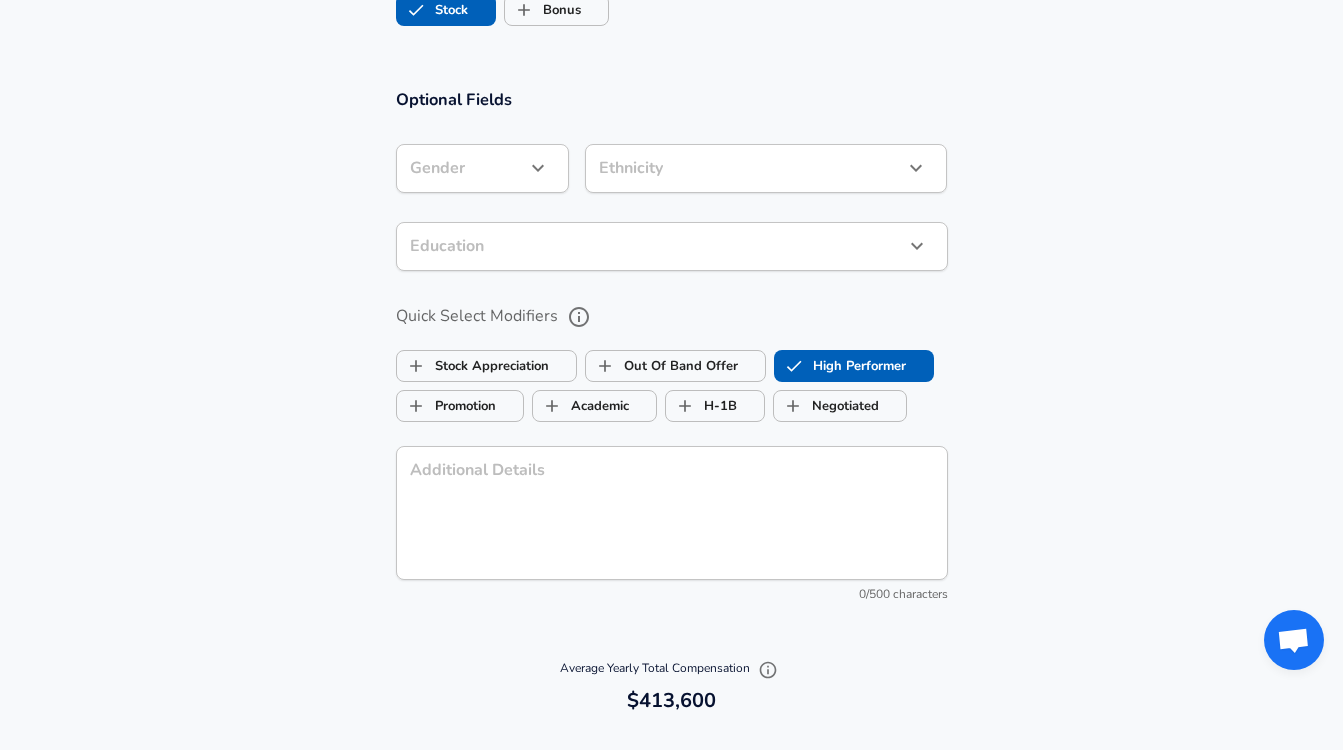 click on "Additional Details" at bounding box center [672, 512] 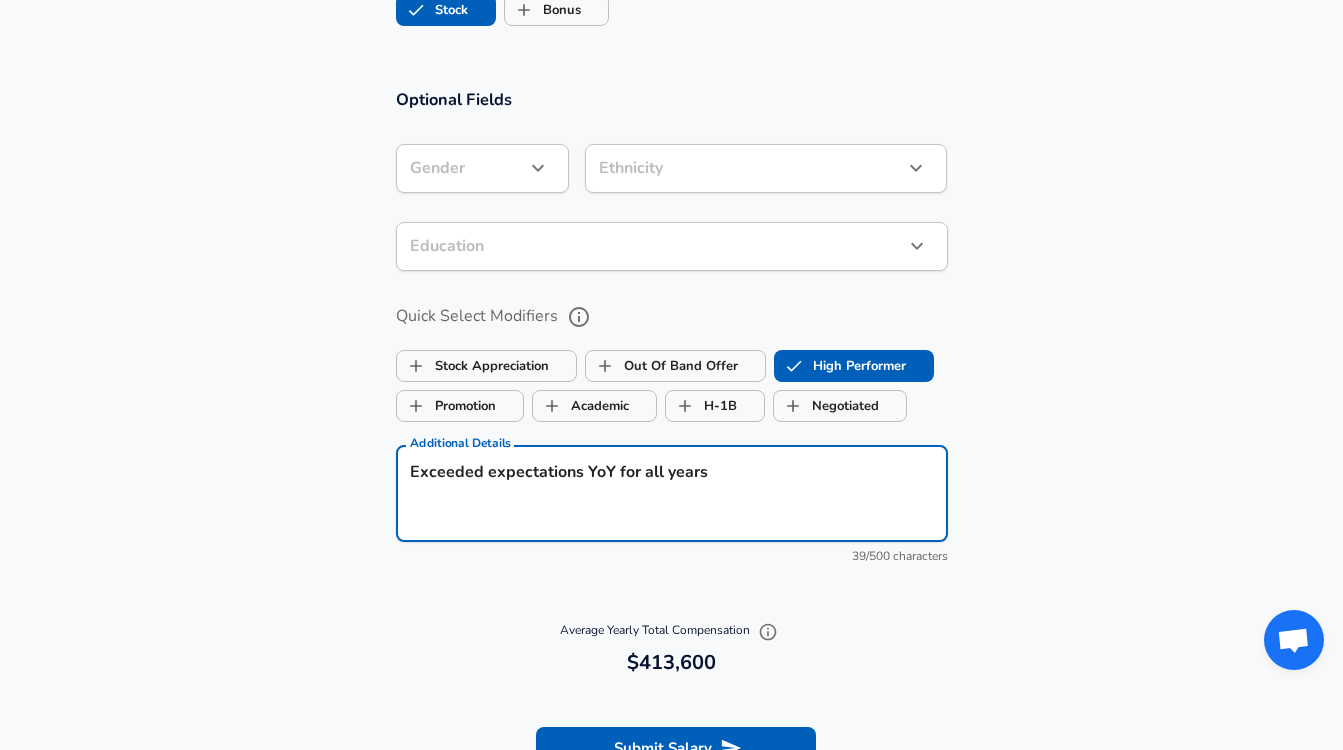 type on "Exceeded expectations YoY for all years" 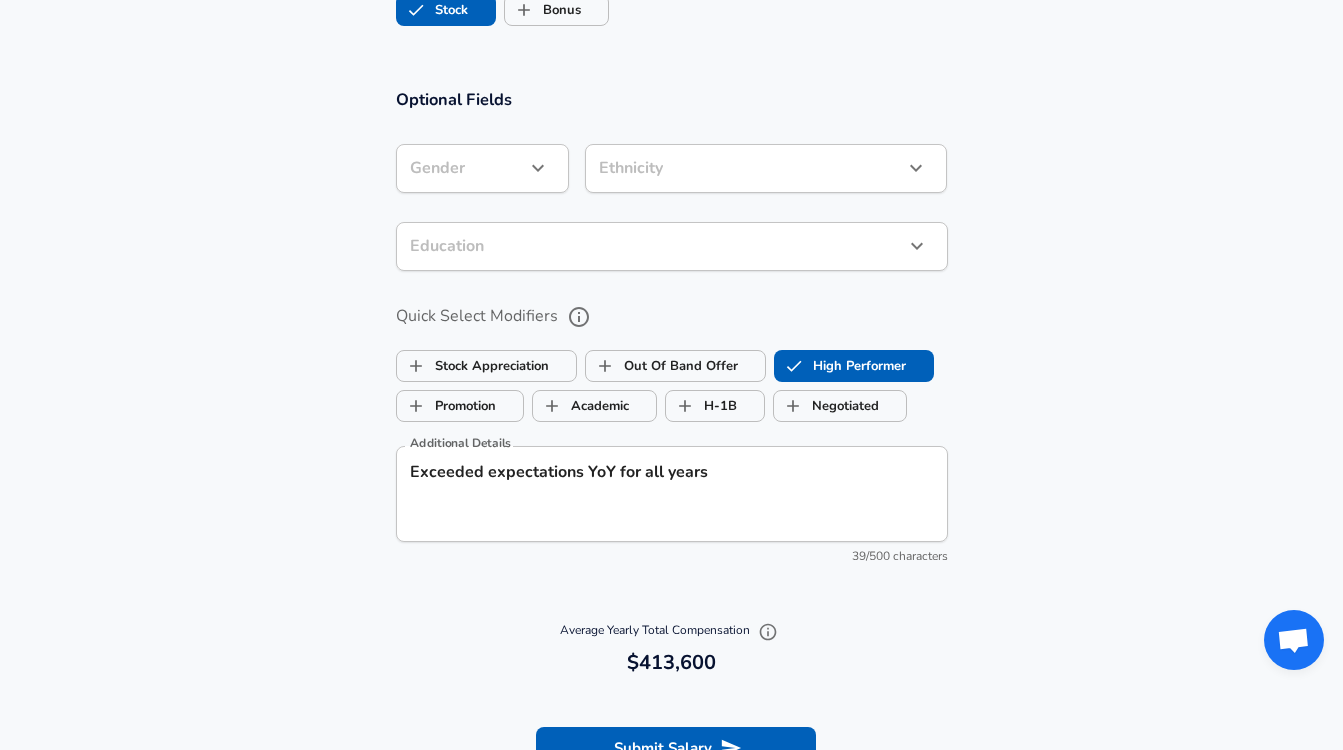 click on "Optional Fields Gender ​ Gender Ethnicity ​ Ethnicity Education ​ Education Quick Select Modifiers   Stock Appreciation Out Of Band Offer High Performer Promotion Academic H-1B Negotiated Additional Details Exceeded expectations YoY for all years x Additional Details 39 /500 characters Email Address [PERSON_NAME][EMAIL_ADDRESS][DOMAIN_NAME] Email Address   Providing an email allows for editing or removal of your submission. We may also reach out if we have any questions. Your email will not be published." at bounding box center (671, 336) 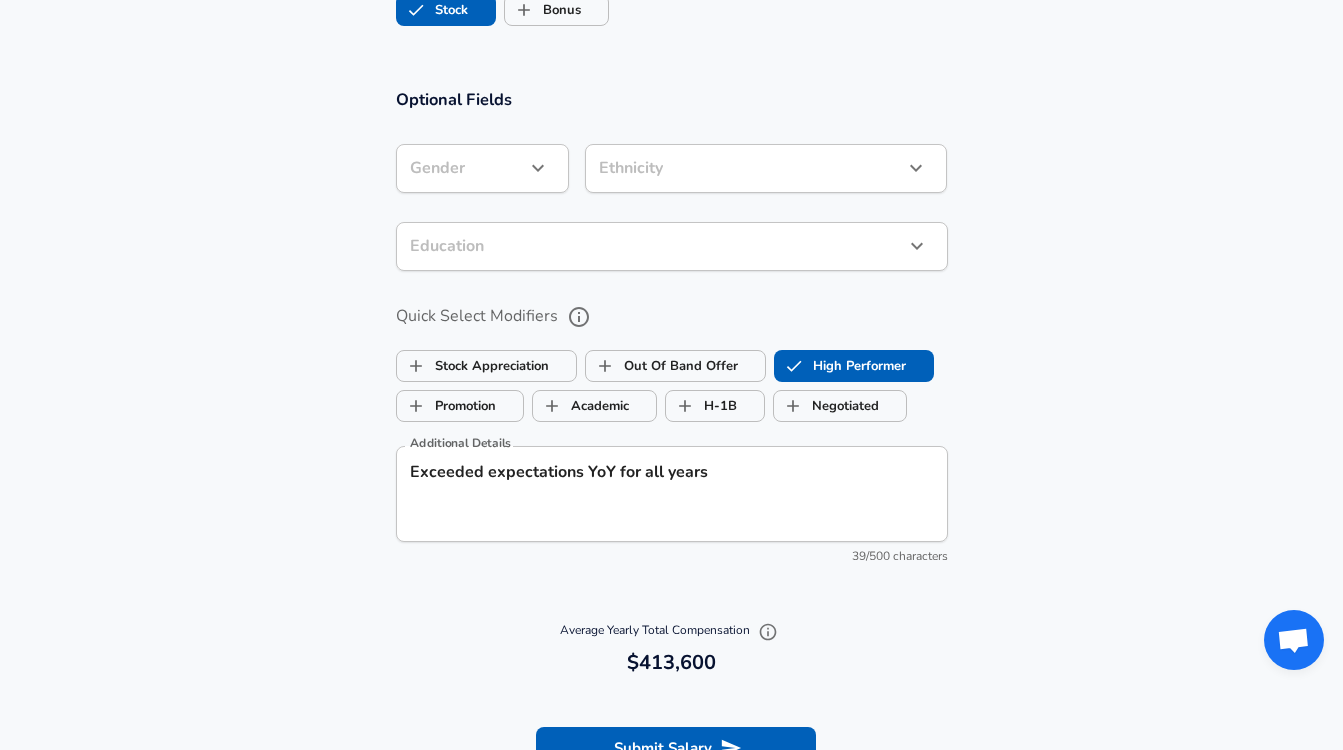 scroll, scrollTop: 1981, scrollLeft: 0, axis: vertical 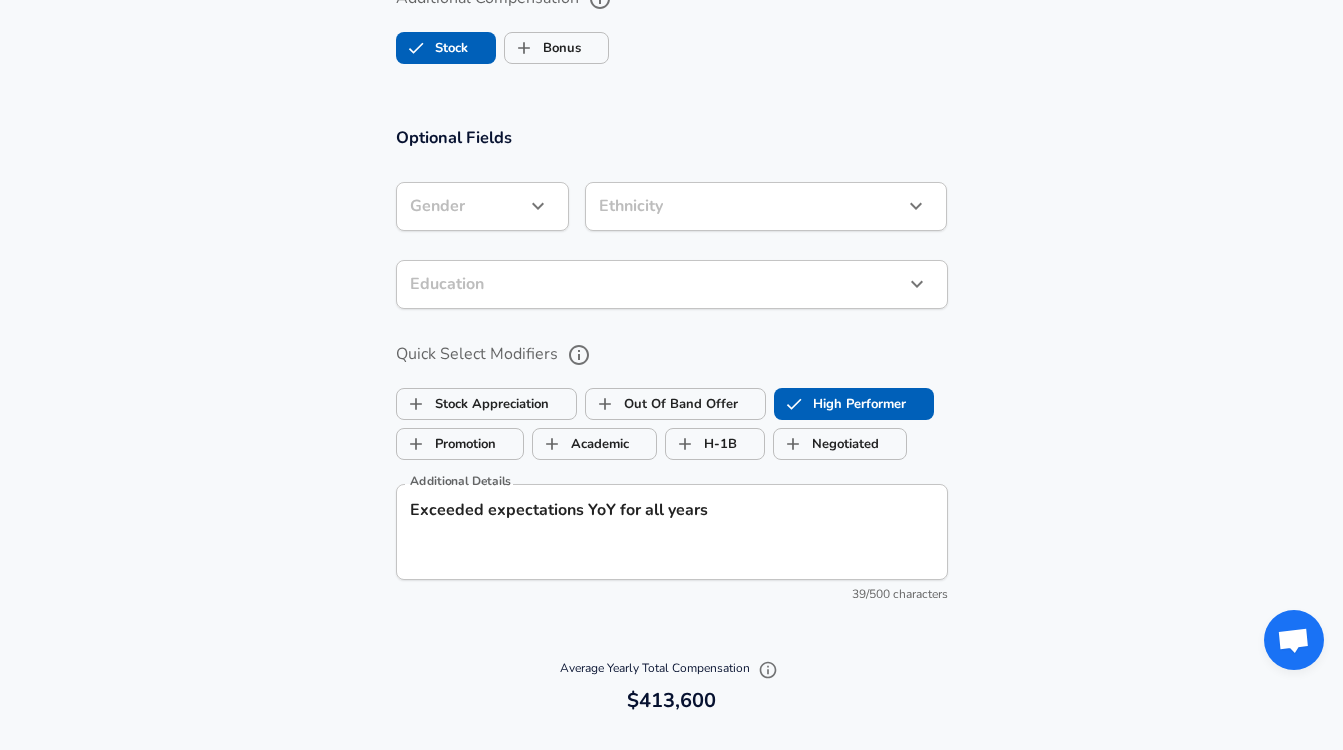 click on "Optional Fields Gender ​ Gender Ethnicity ​ Ethnicity Education ​ Education Quick Select Modifiers   Stock Appreciation Out Of Band Offer High Performer Promotion Academic H-1B Negotiated Additional Details Exceeded expectations YoY for all years x Additional Details 39 /500 characters Email Address [PERSON_NAME][EMAIL_ADDRESS][DOMAIN_NAME] Email Address   Providing an email allows for editing or removal of your submission. We may also reach out if we have any questions. Your email will not be published." at bounding box center (671, 374) 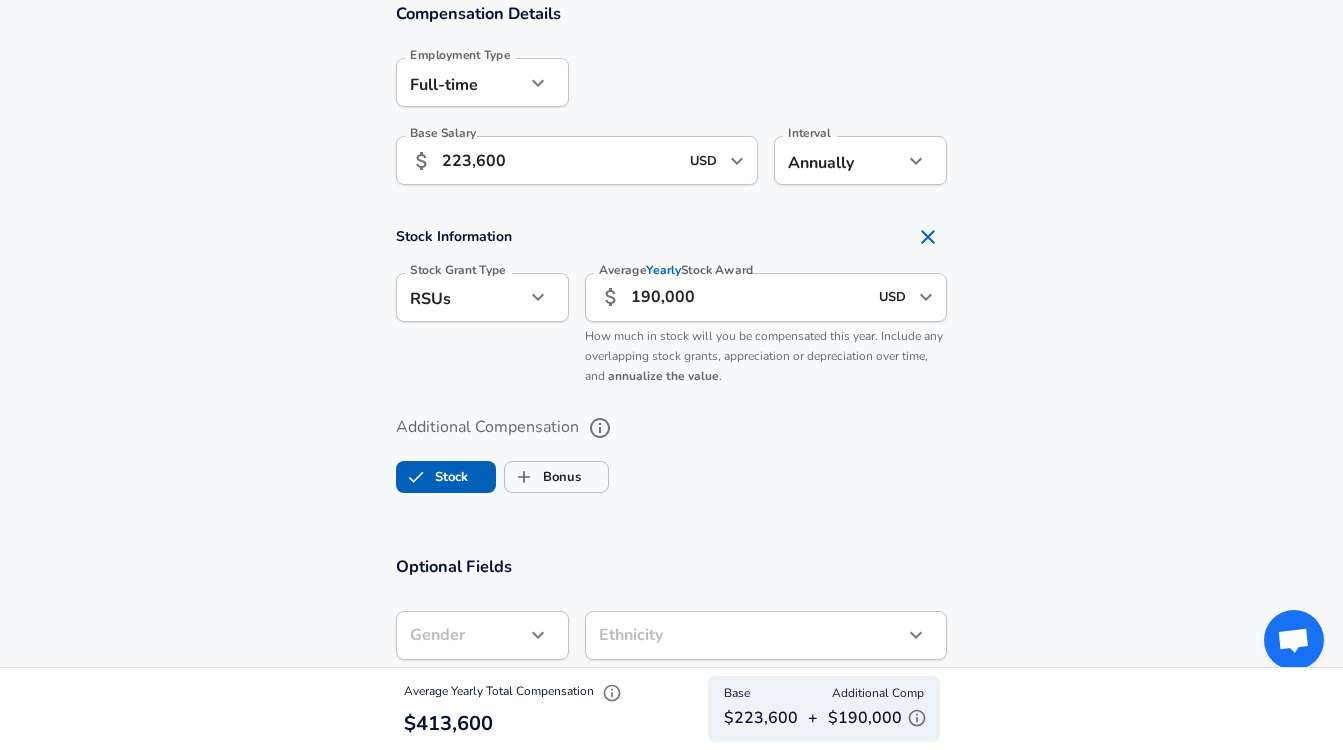scroll, scrollTop: 1510, scrollLeft: 0, axis: vertical 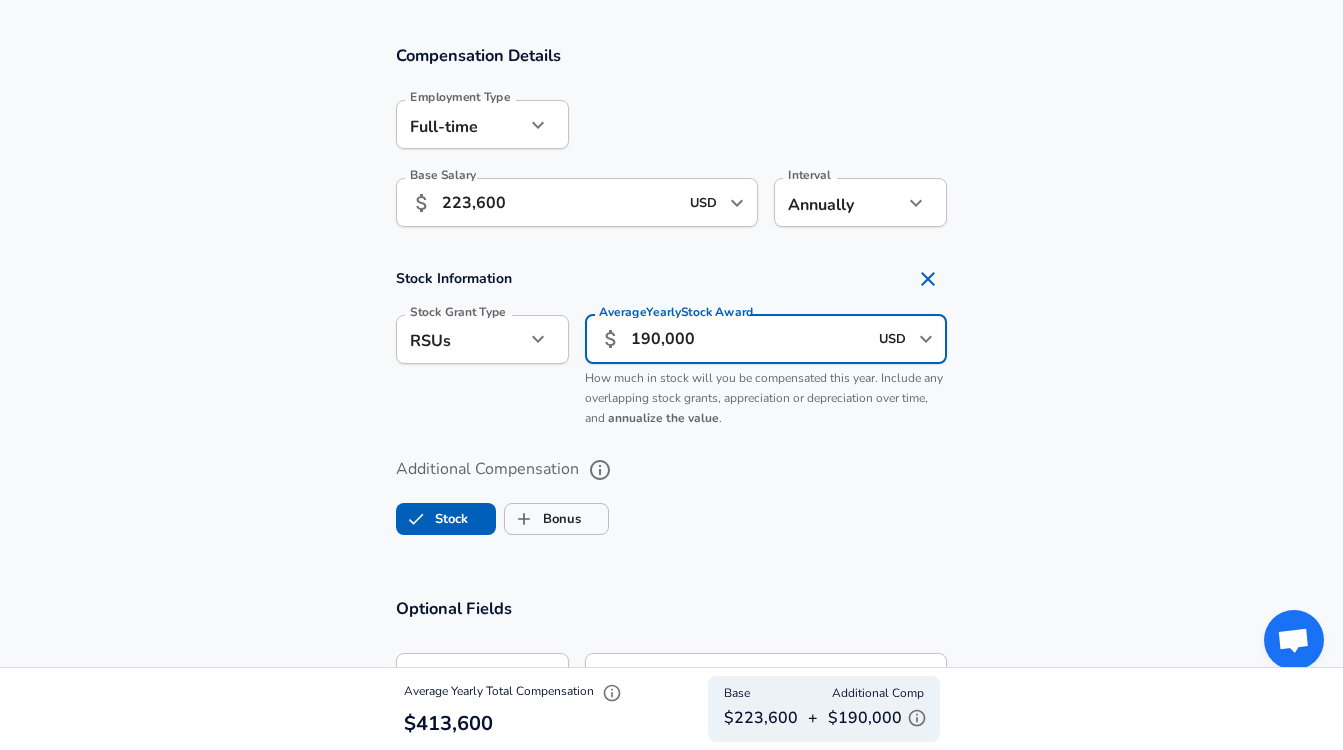click on "190,000" at bounding box center [749, 339] 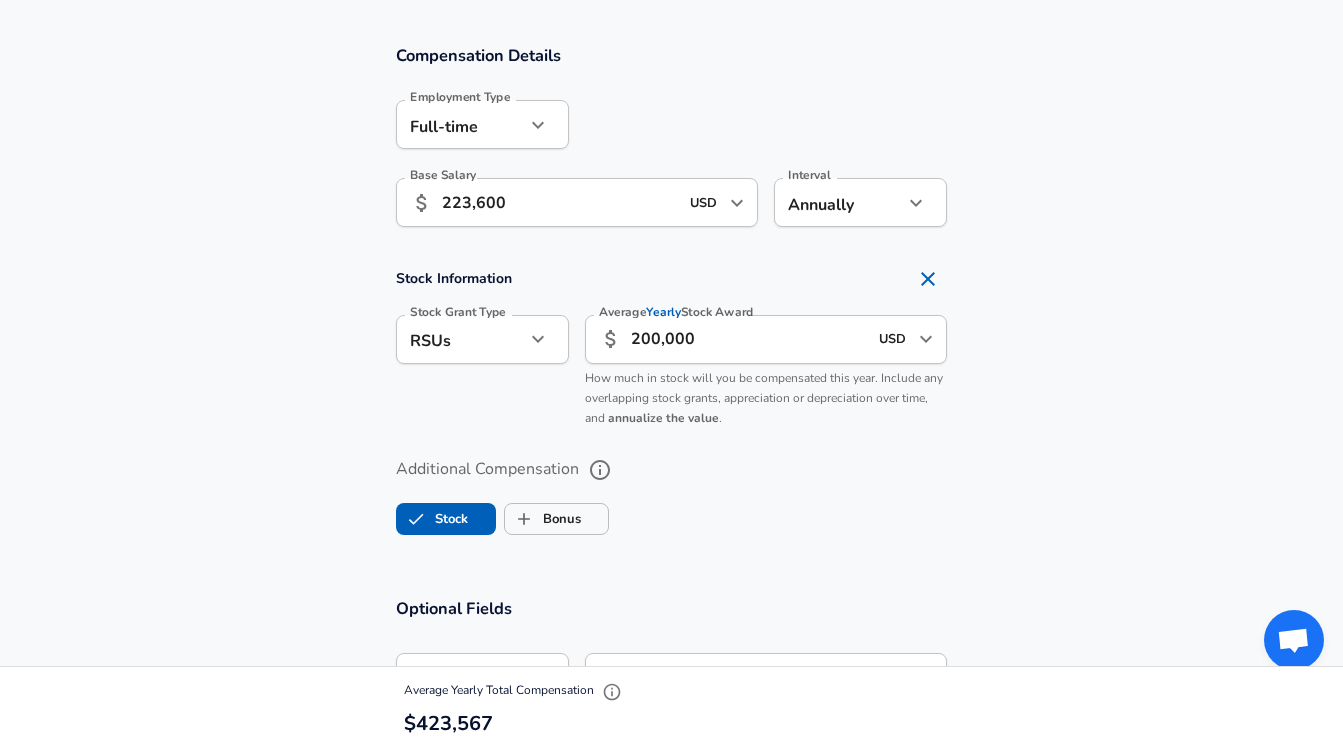 click on "Stock Information  Stock Grant Type RSUs stock Stock Grant Type Average  Yearly  Stock Award ​ 200,000 USD ​ Average  Yearly  Stock Award   How much in stock will you be compensated this year. Include any overlapping stock grants, appreciation or depreciation over time, and   annualize the value ." at bounding box center (671, 348) 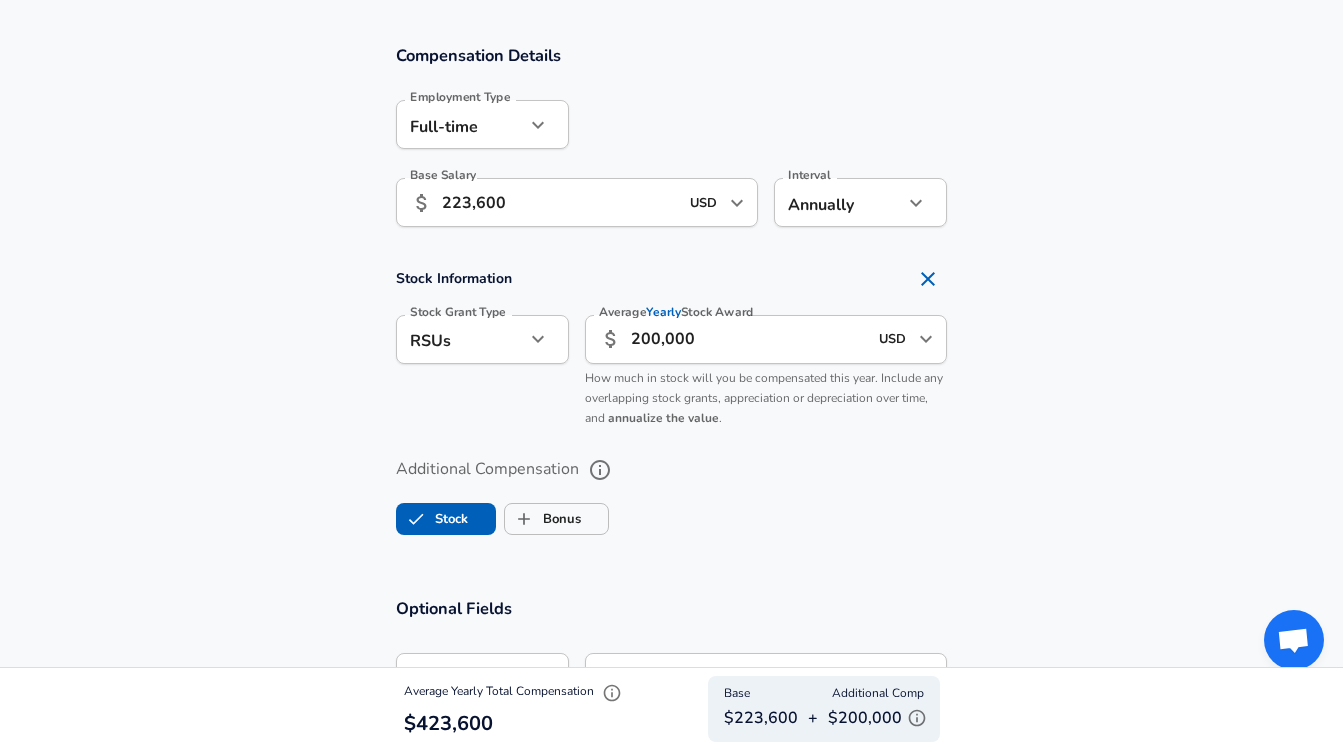 click on "200,000" at bounding box center (749, 339) 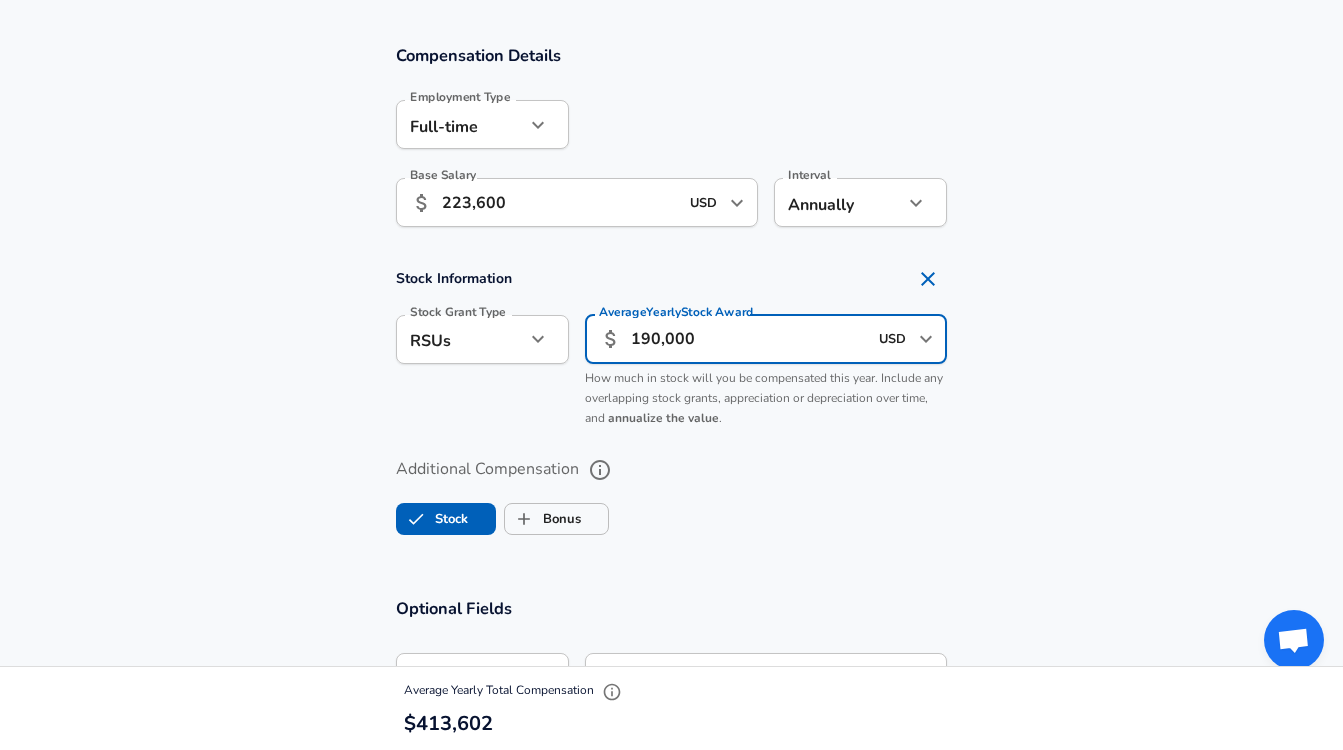 type on "190,000" 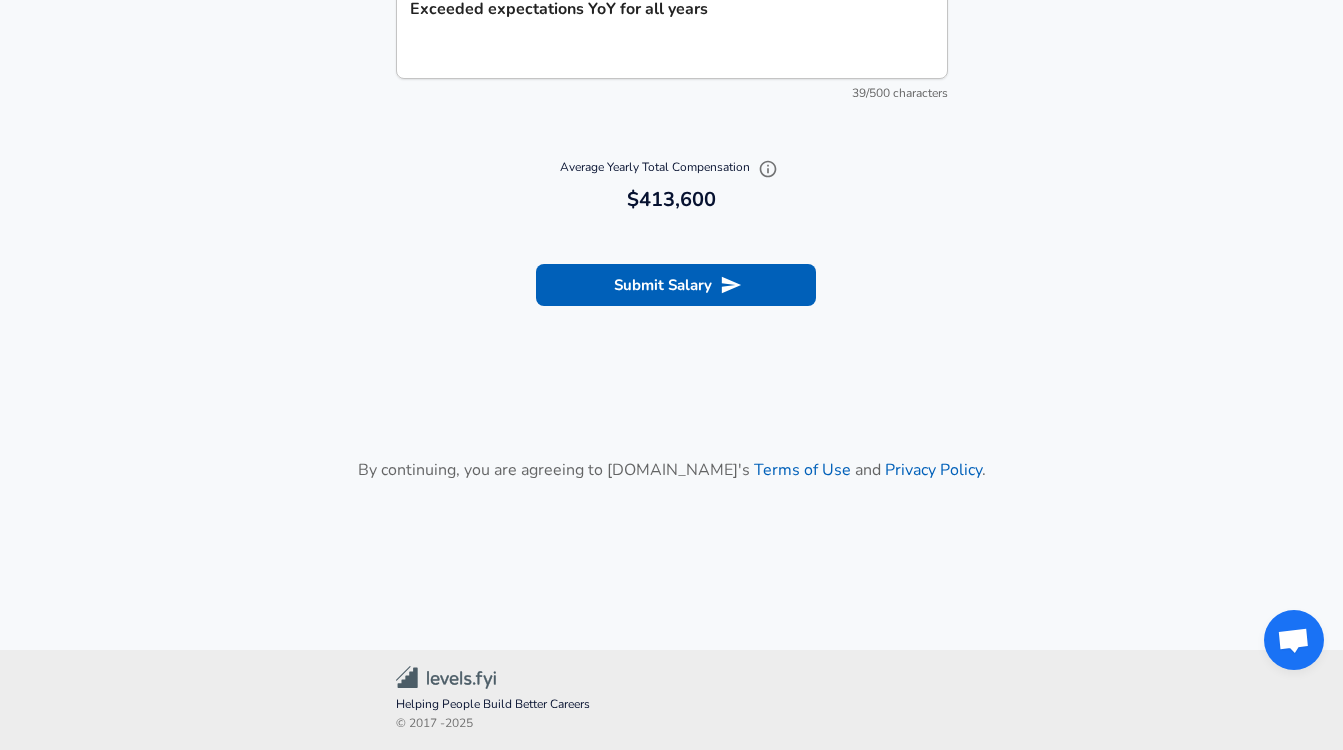 scroll, scrollTop: 2432, scrollLeft: 0, axis: vertical 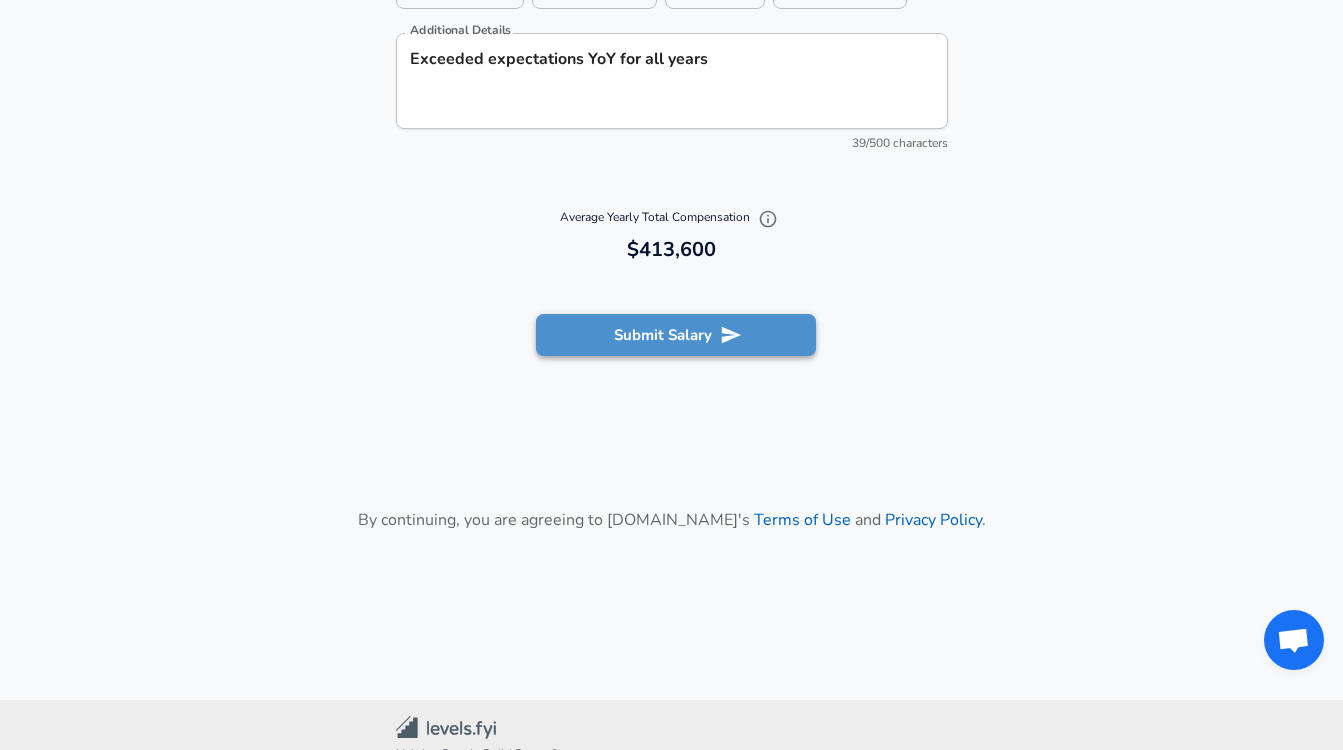 click on "Submit Salary" at bounding box center (676, 335) 